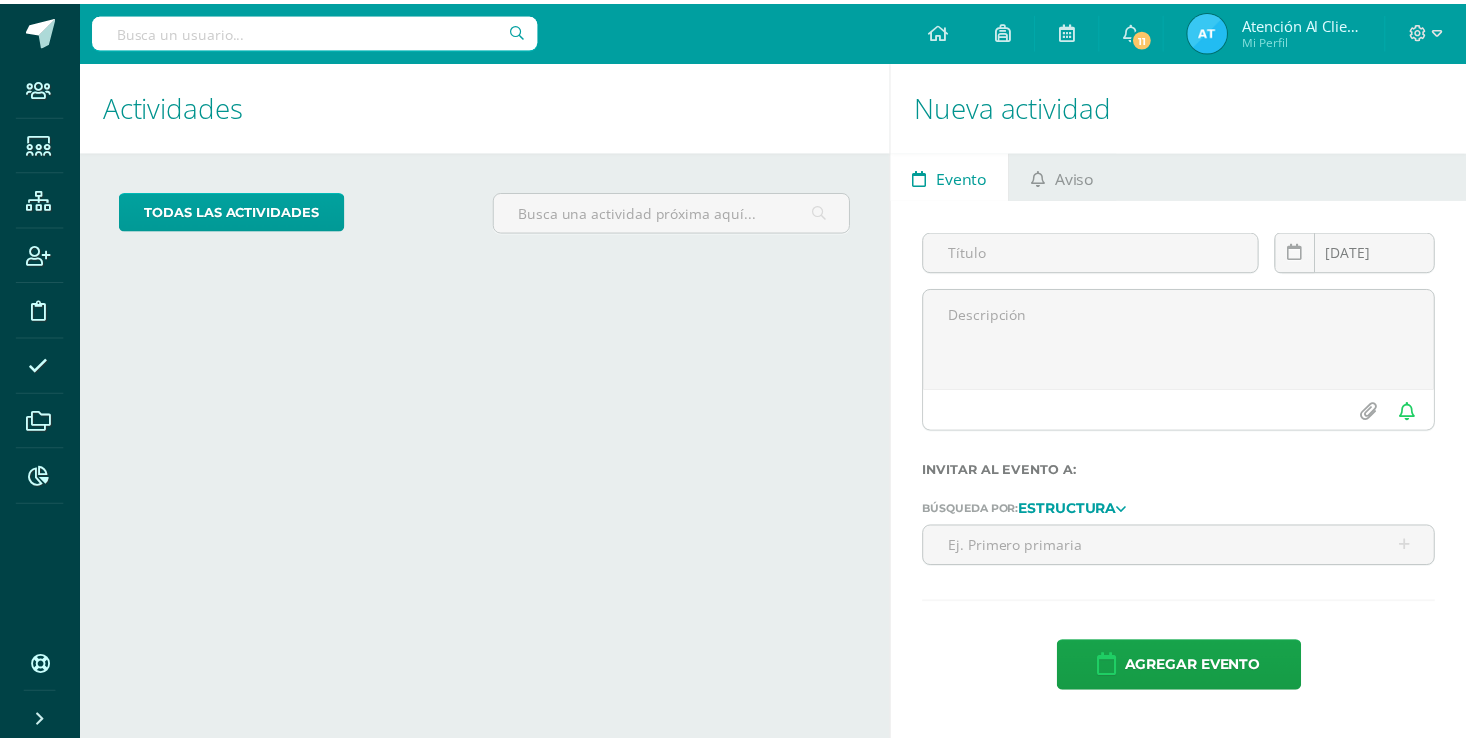 scroll, scrollTop: 0, scrollLeft: 0, axis: both 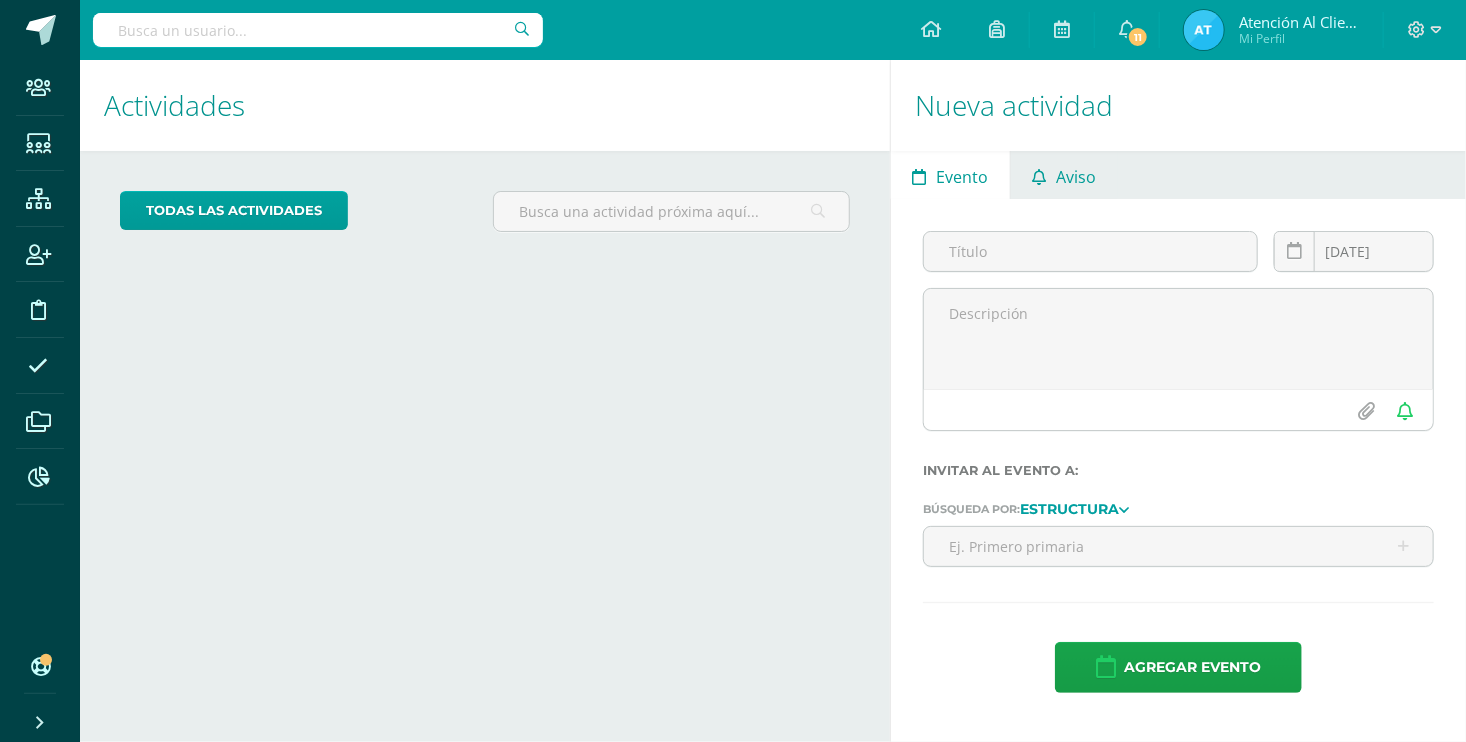 click on "Aviso" at bounding box center [1077, 177] 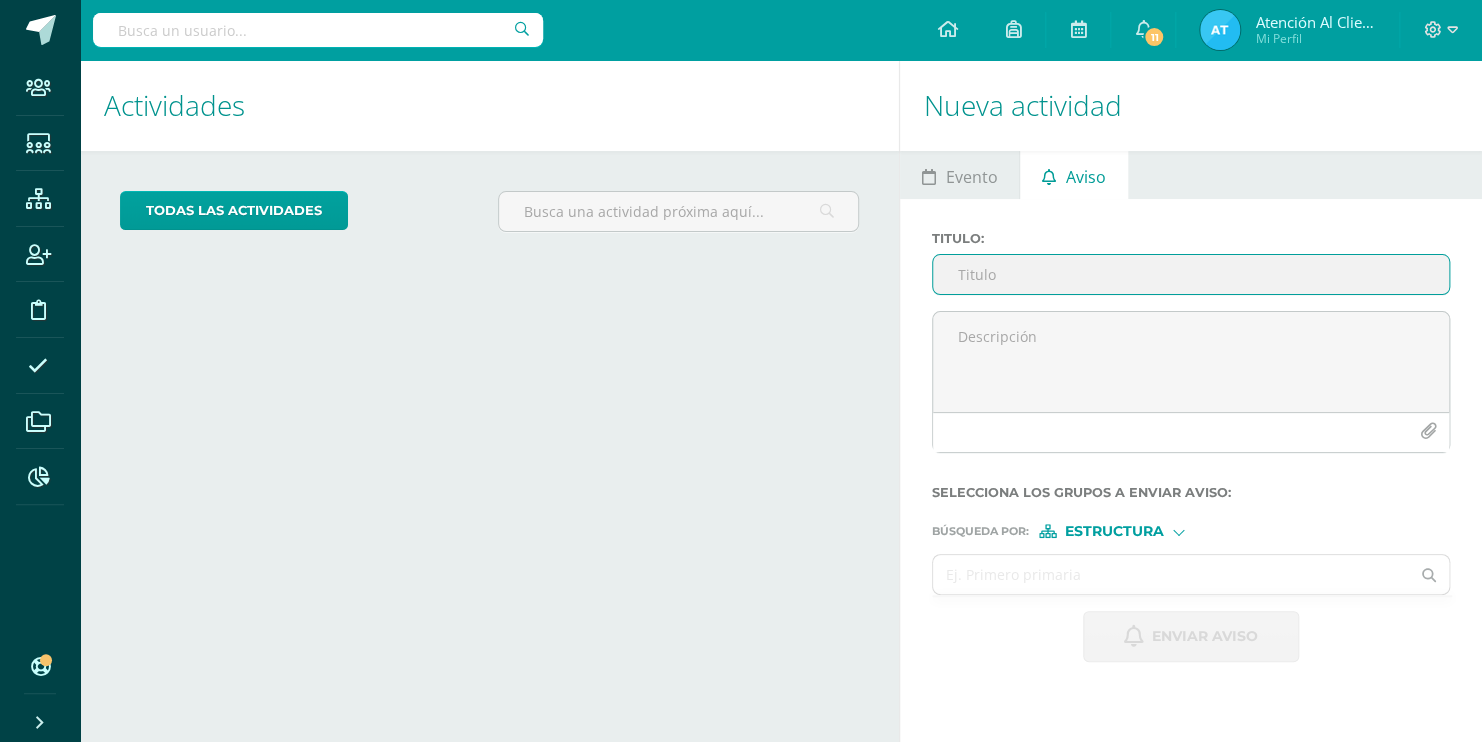 click on "Titulo :" at bounding box center (1191, 274) 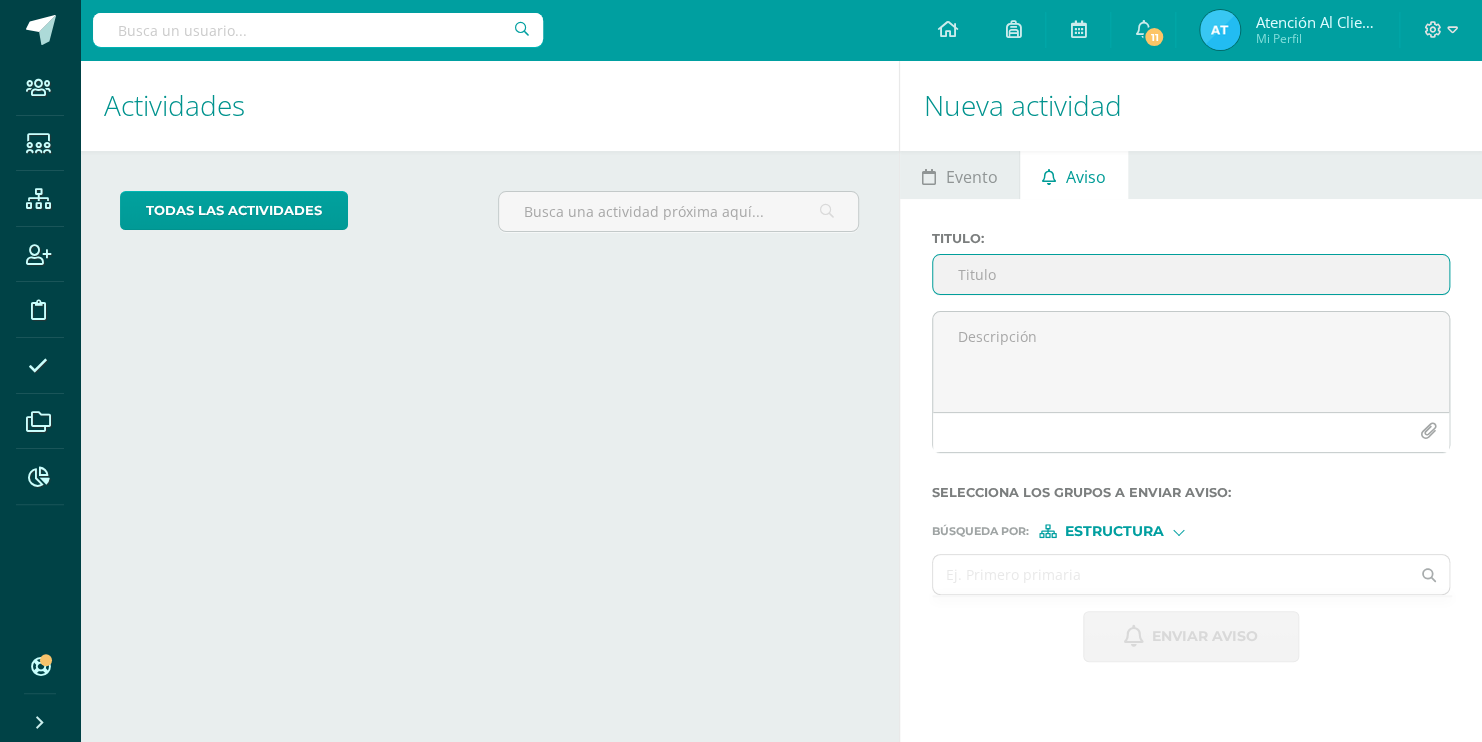 type on "INFORMACIÓN IMPORTANTE" 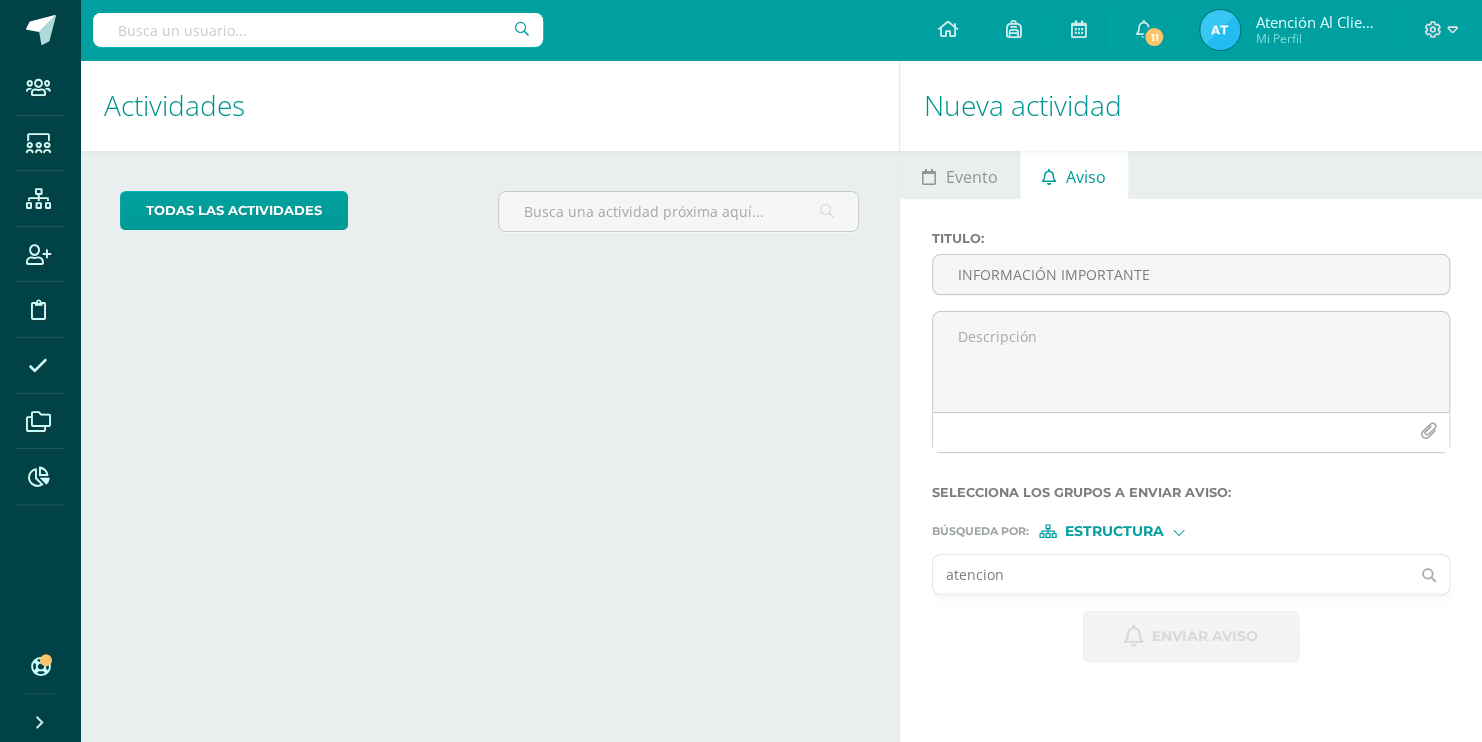 click on "atencion" at bounding box center [1171, 574] 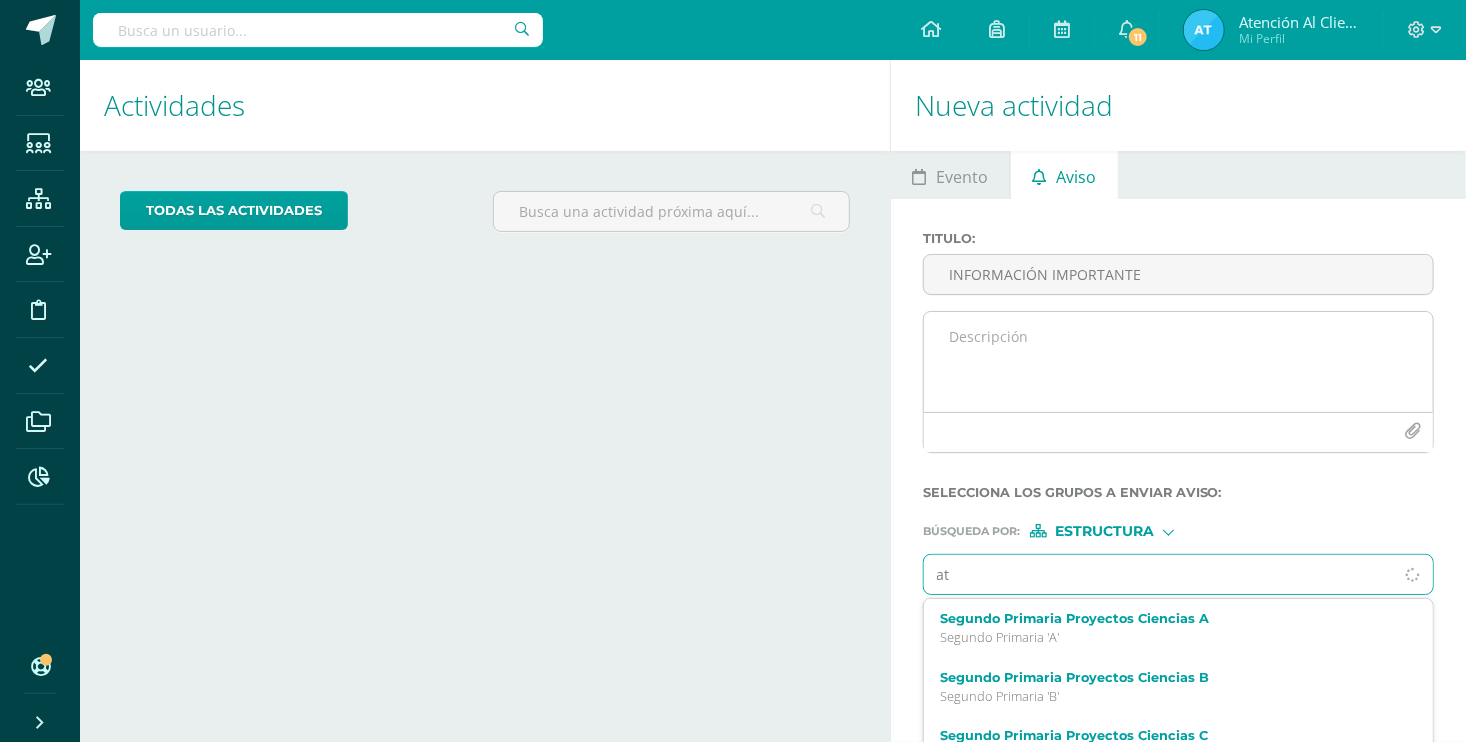 type on "a" 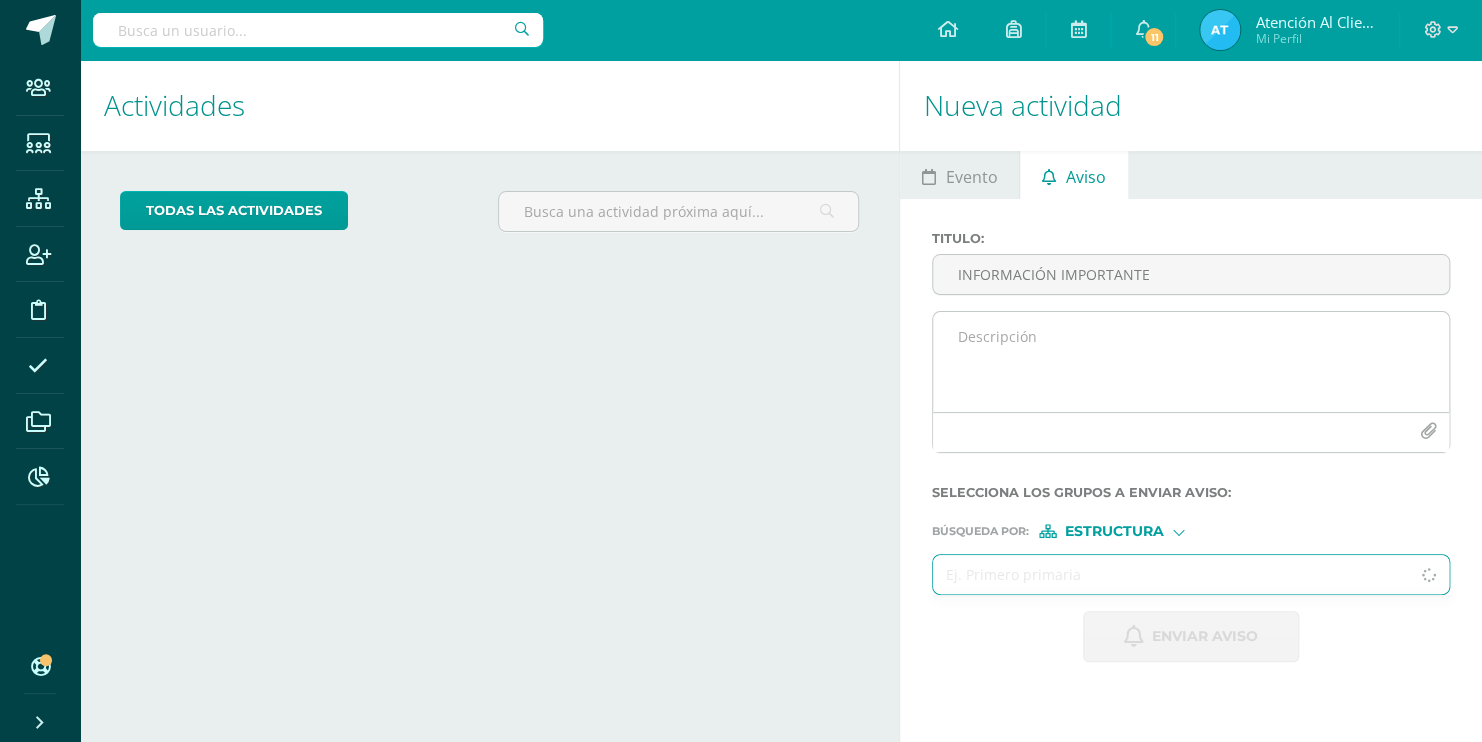 type 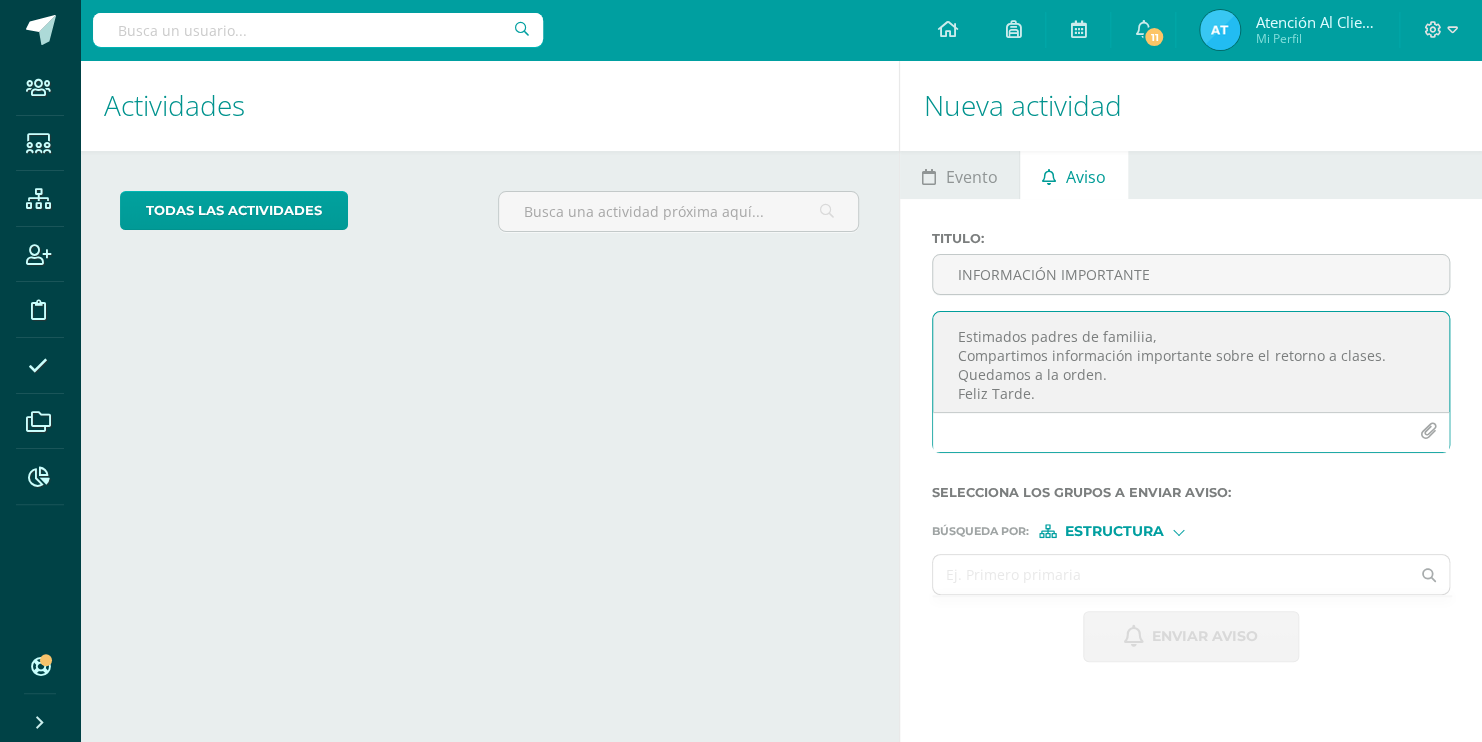click on "Estimados padres de familiia,
Compartimos información importante sobre el retorno a clases.
Quedamos a la orden.
Feliz Tarde." at bounding box center (1191, 362) 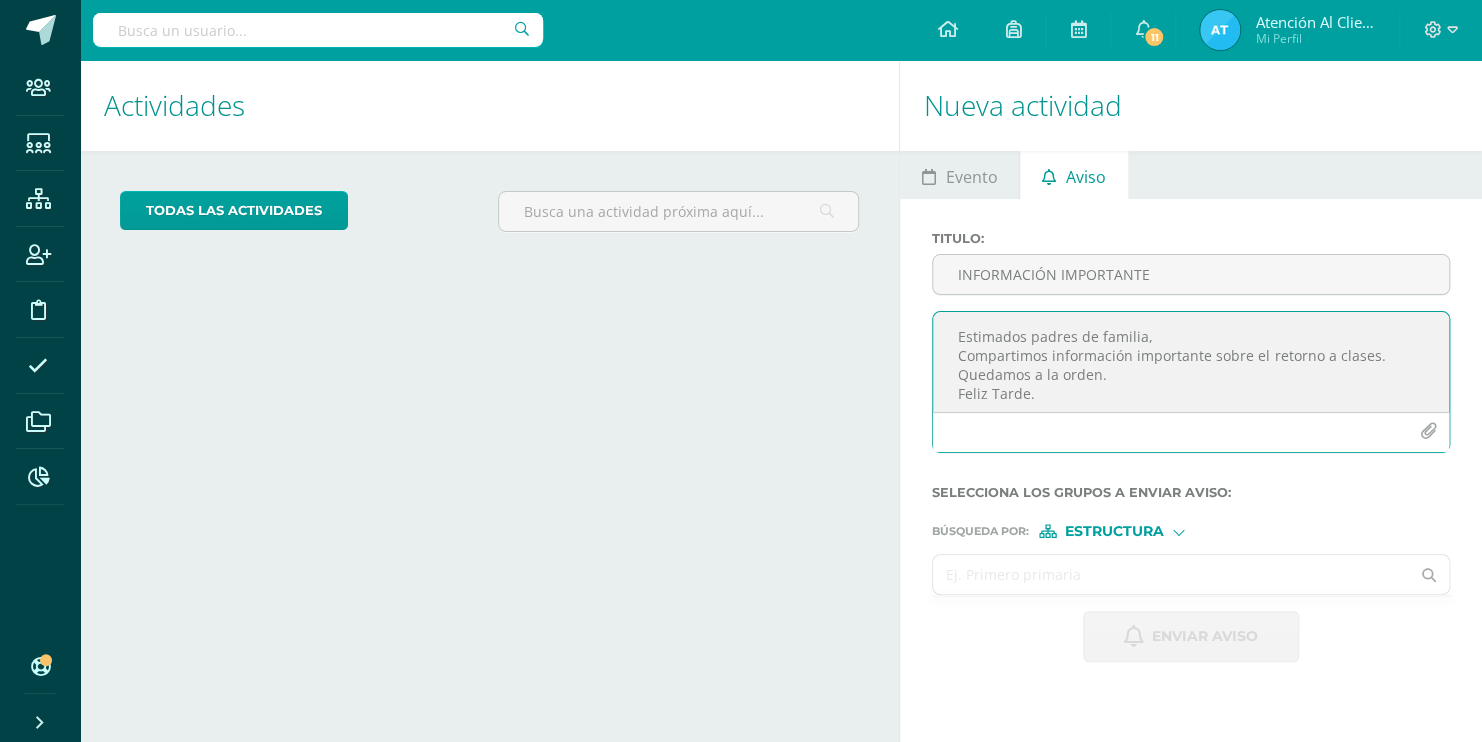 type on "Estimados padres de familia,
Compartimos información importante sobre el retorno a clases.
Quedamos a la orden.
Feliz Tarde." 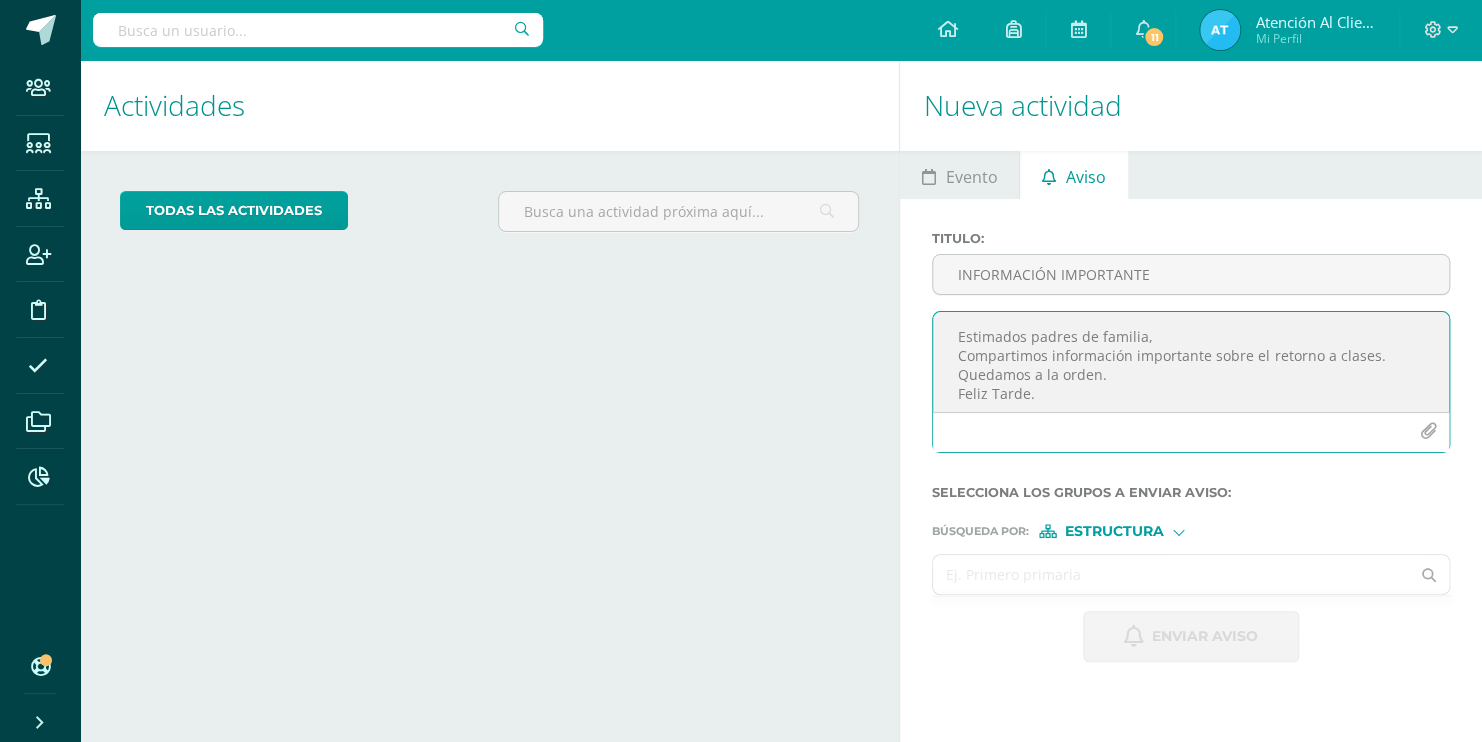click at bounding box center [1171, 574] 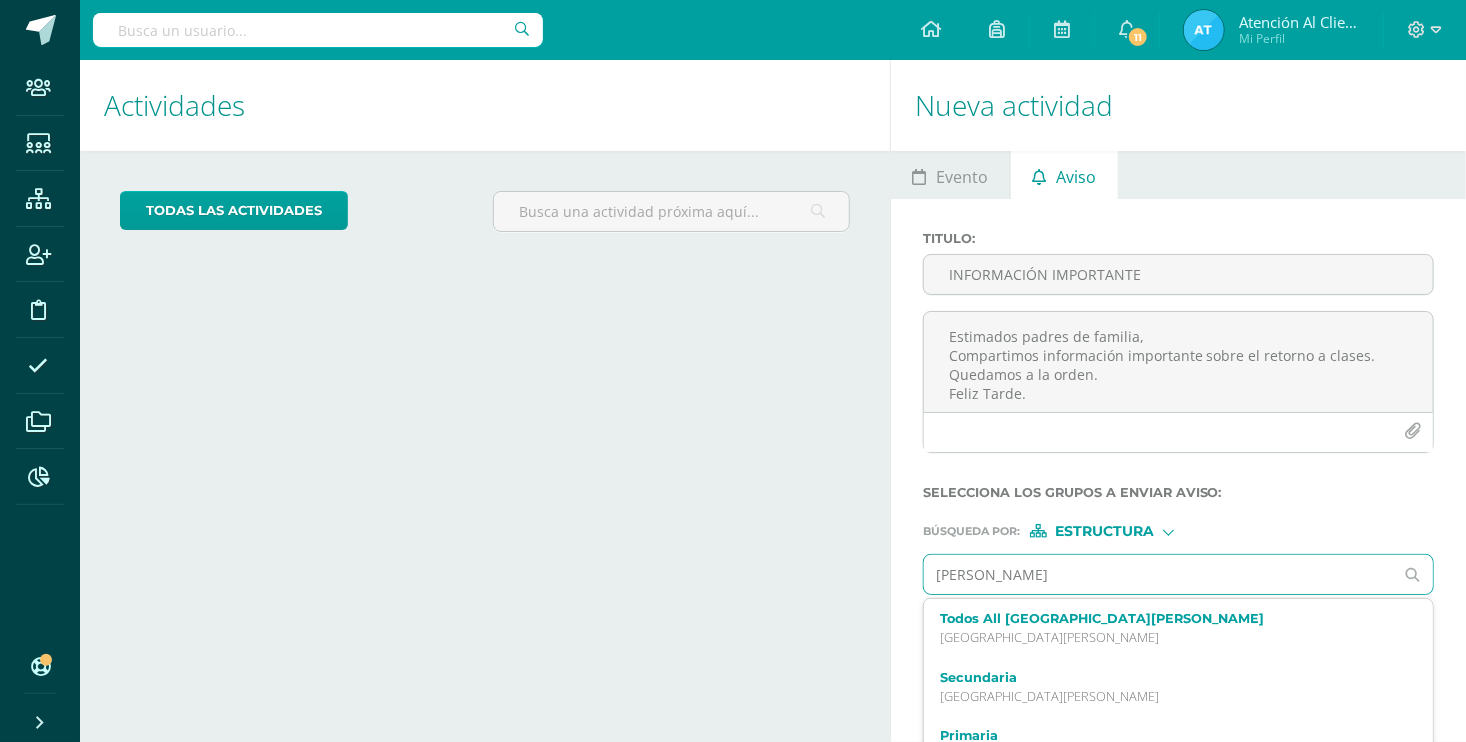 type on "prekin" 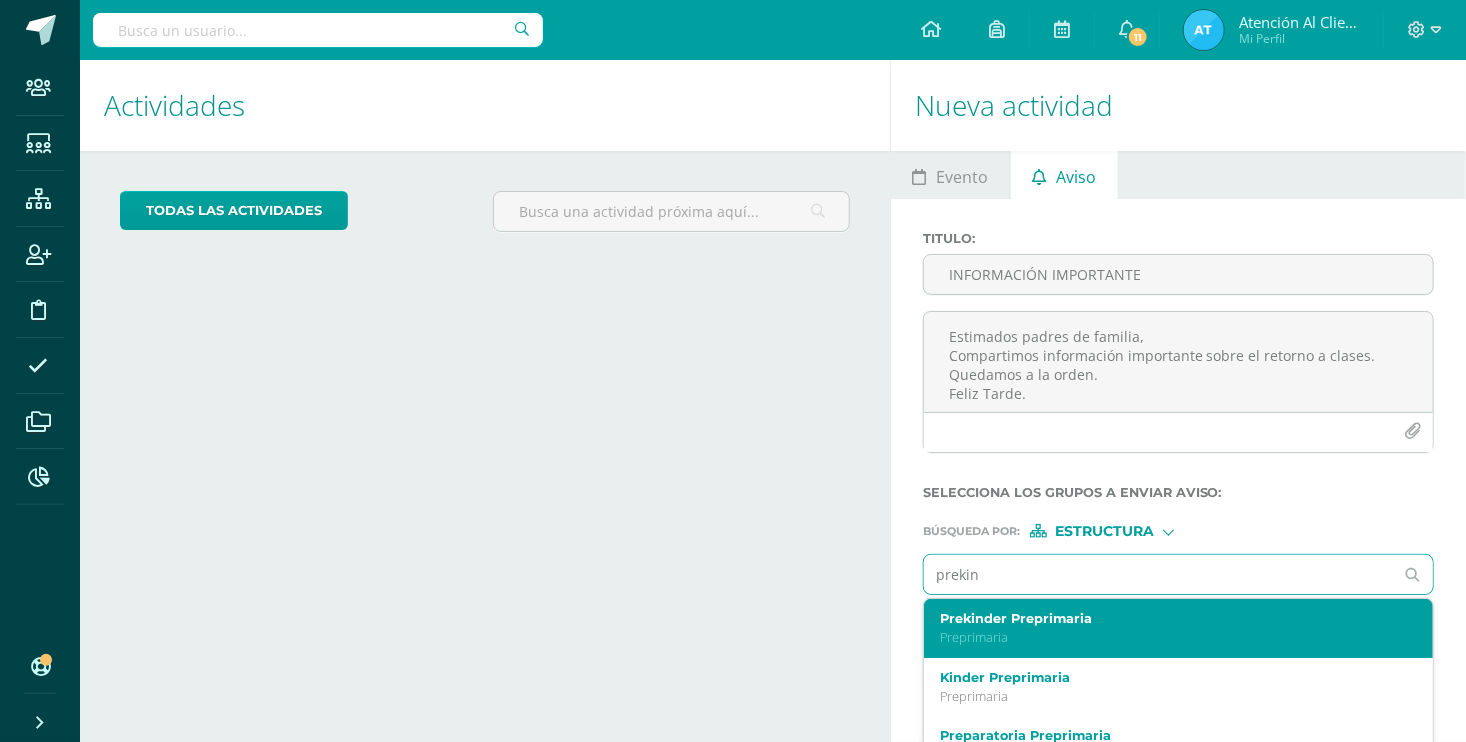 click on "Preprimaria" at bounding box center (1168, 637) 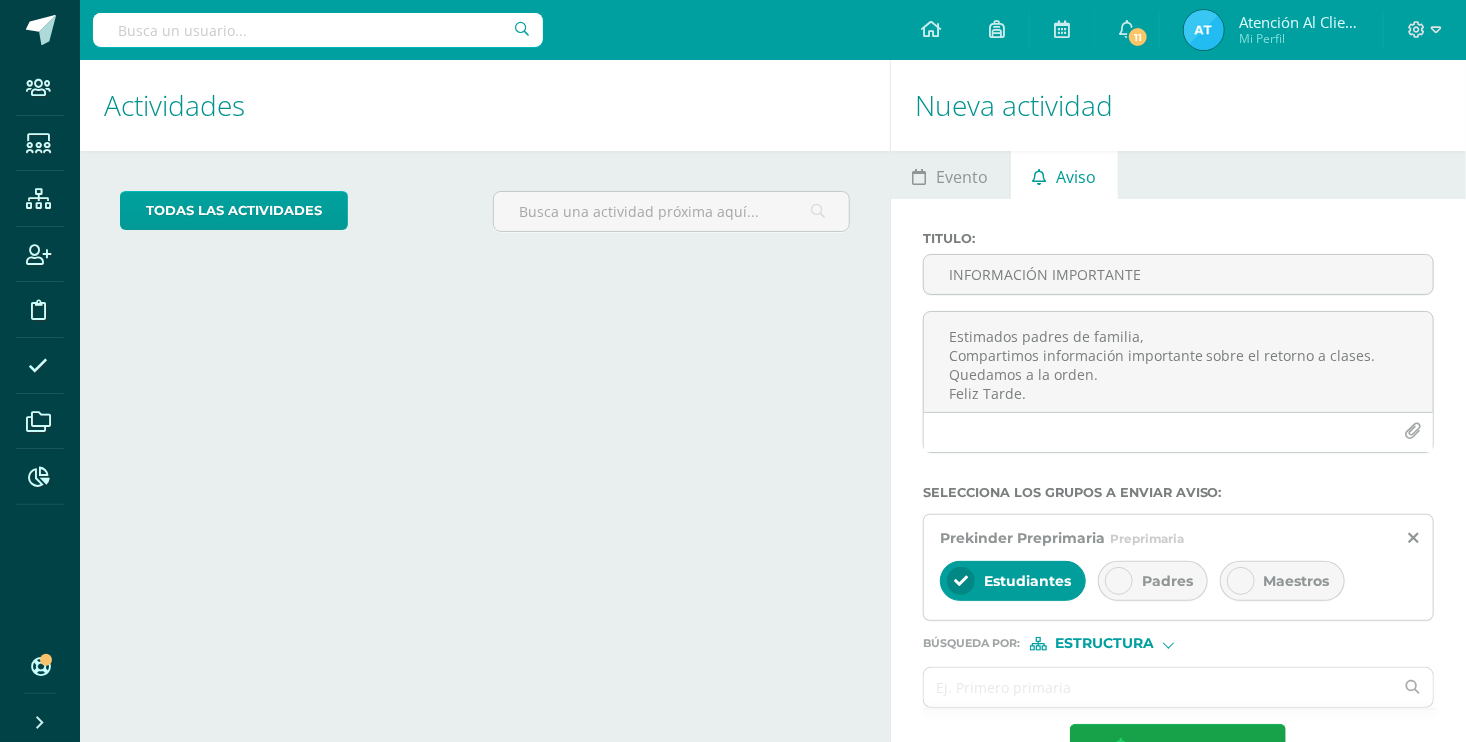 click on "Padres" at bounding box center (1153, 581) 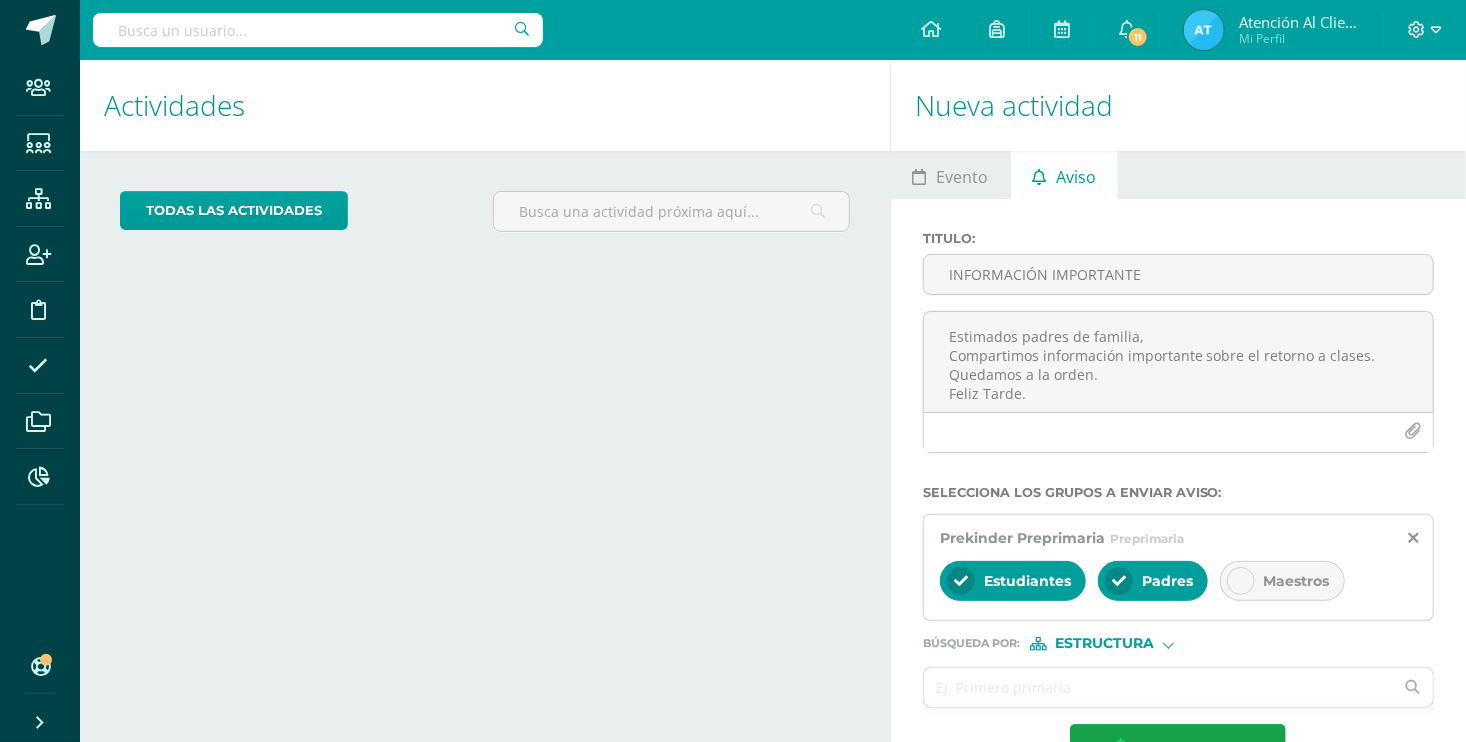 click at bounding box center [961, 581] 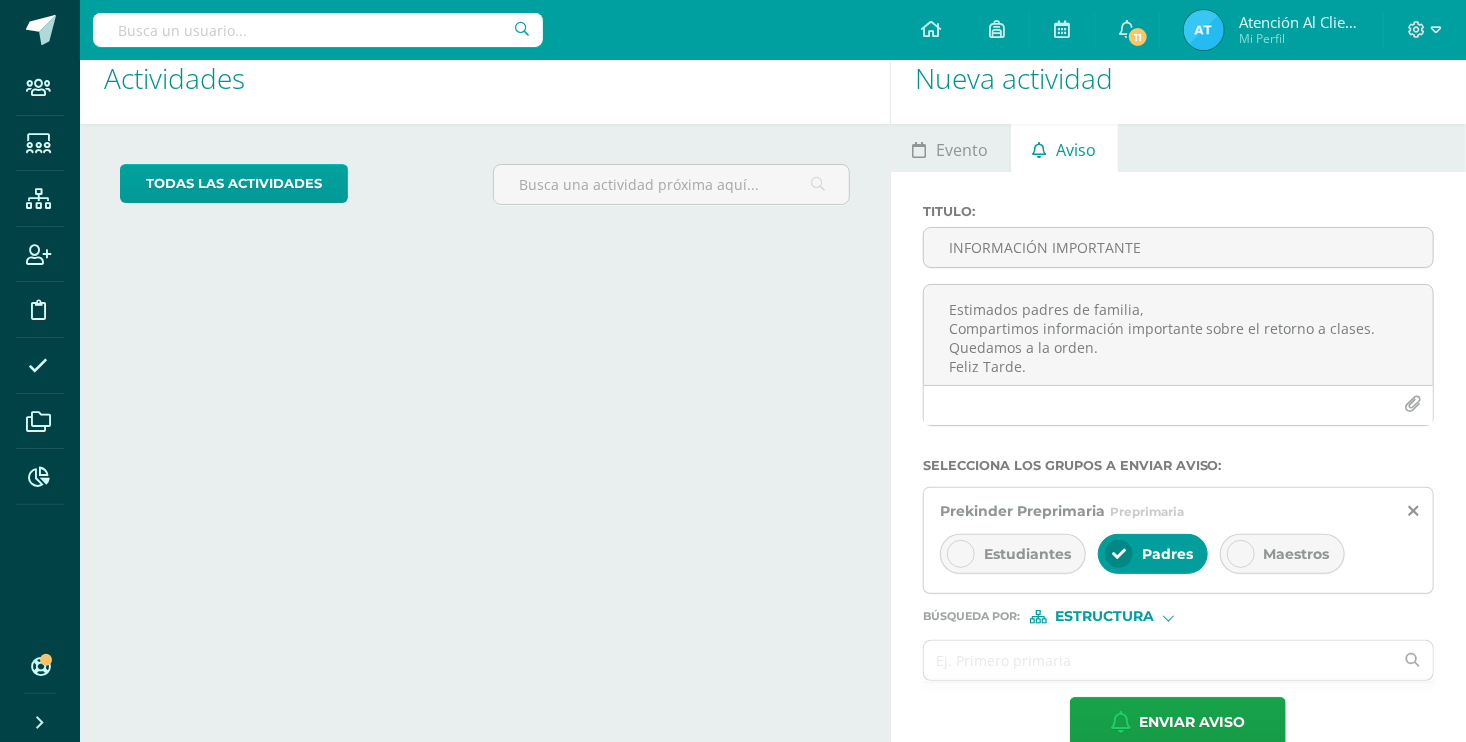 scroll, scrollTop: 63, scrollLeft: 0, axis: vertical 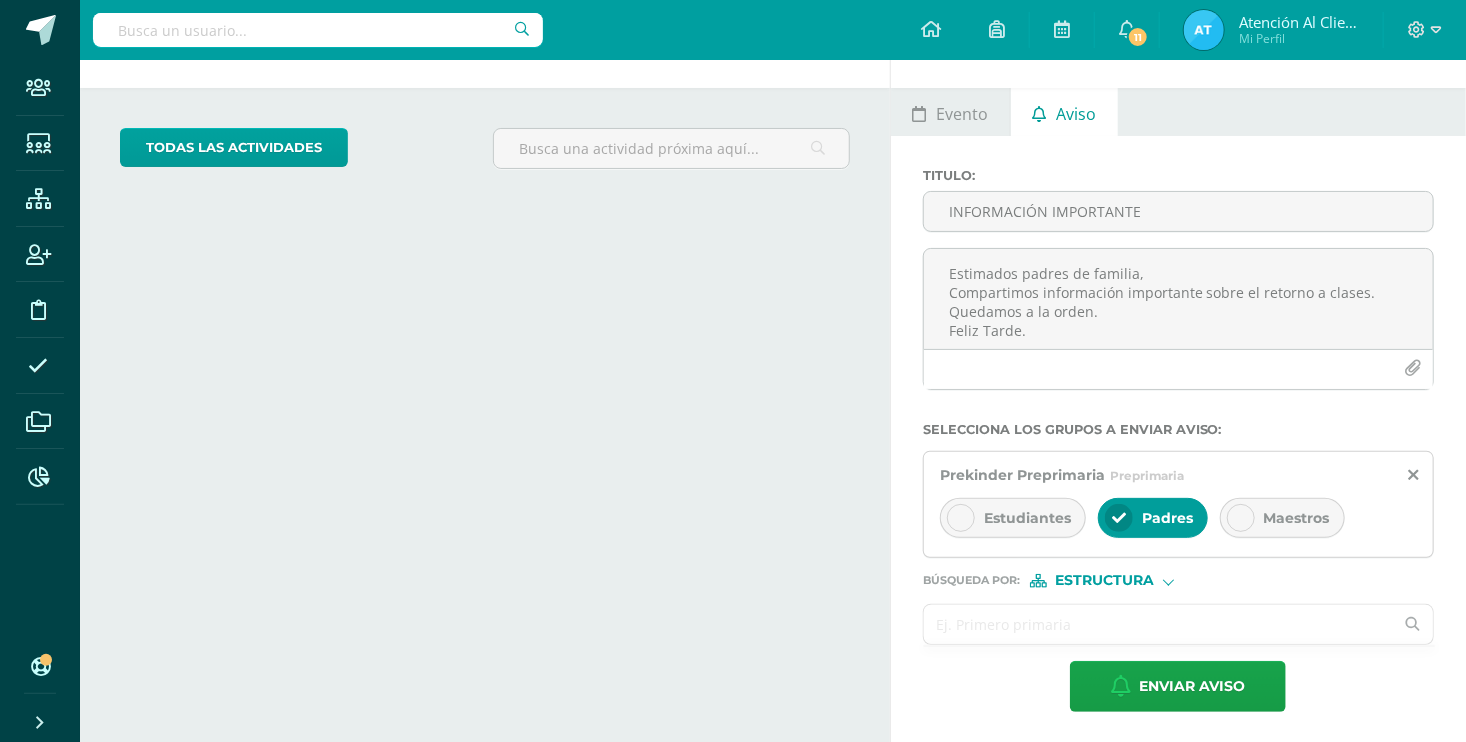 click at bounding box center [1159, 624] 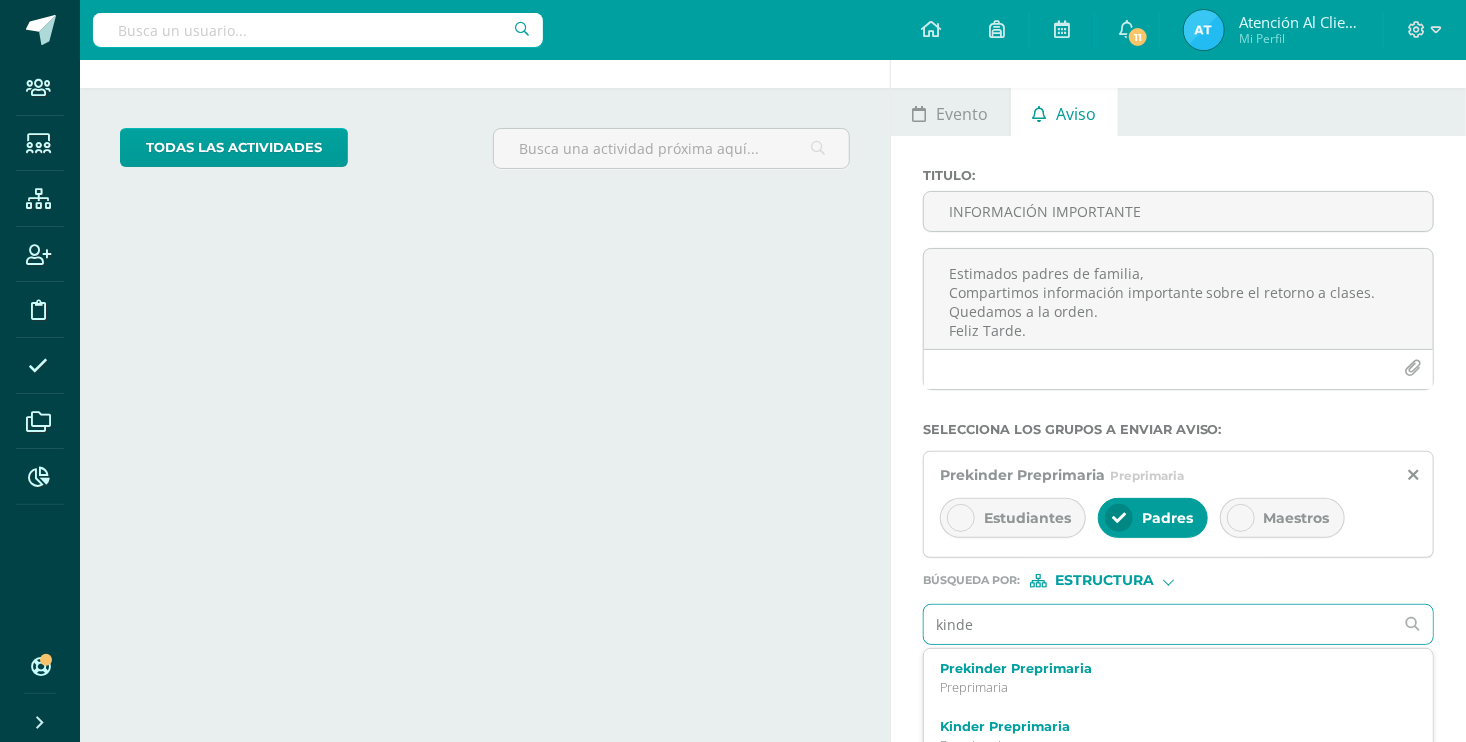 type on "kinder" 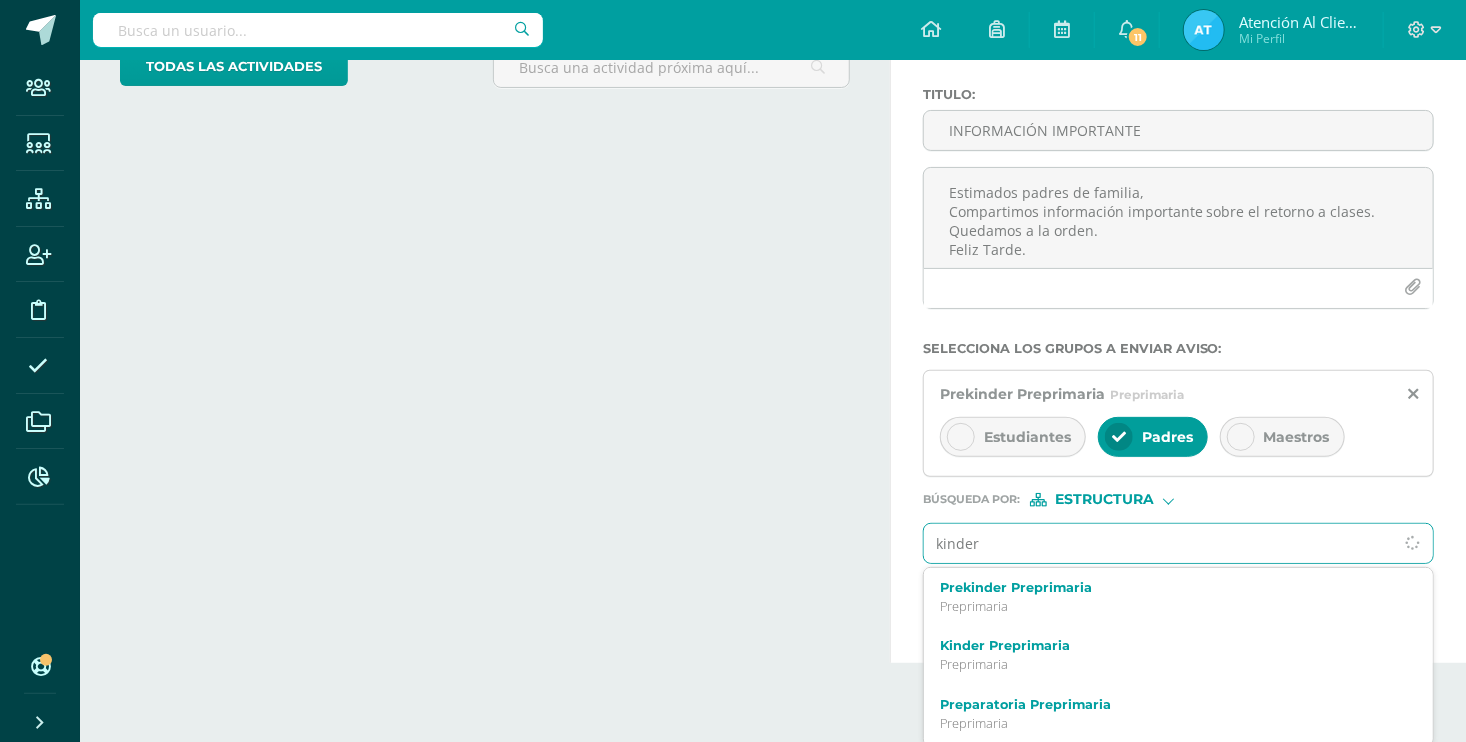 scroll, scrollTop: 147, scrollLeft: 0, axis: vertical 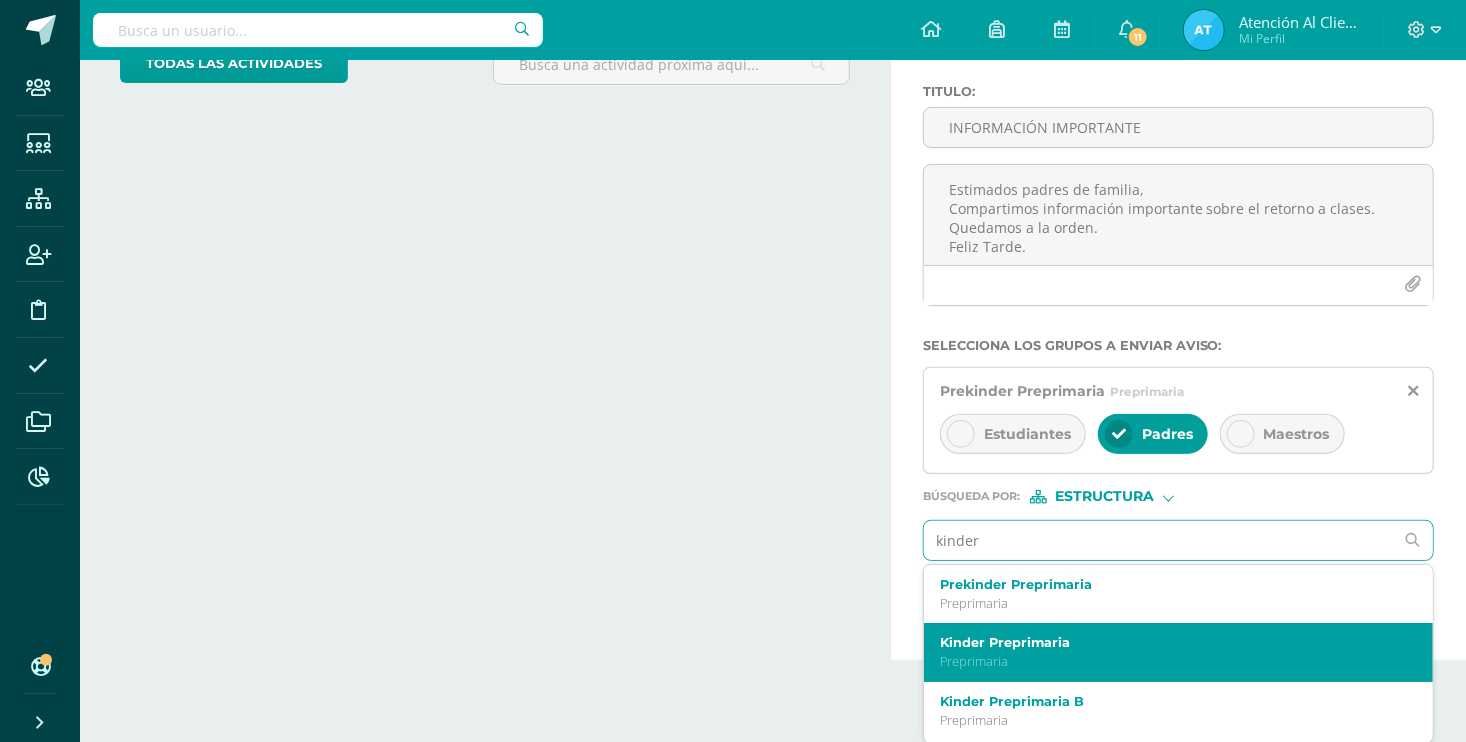 click on "Preprimaria" at bounding box center (1168, 661) 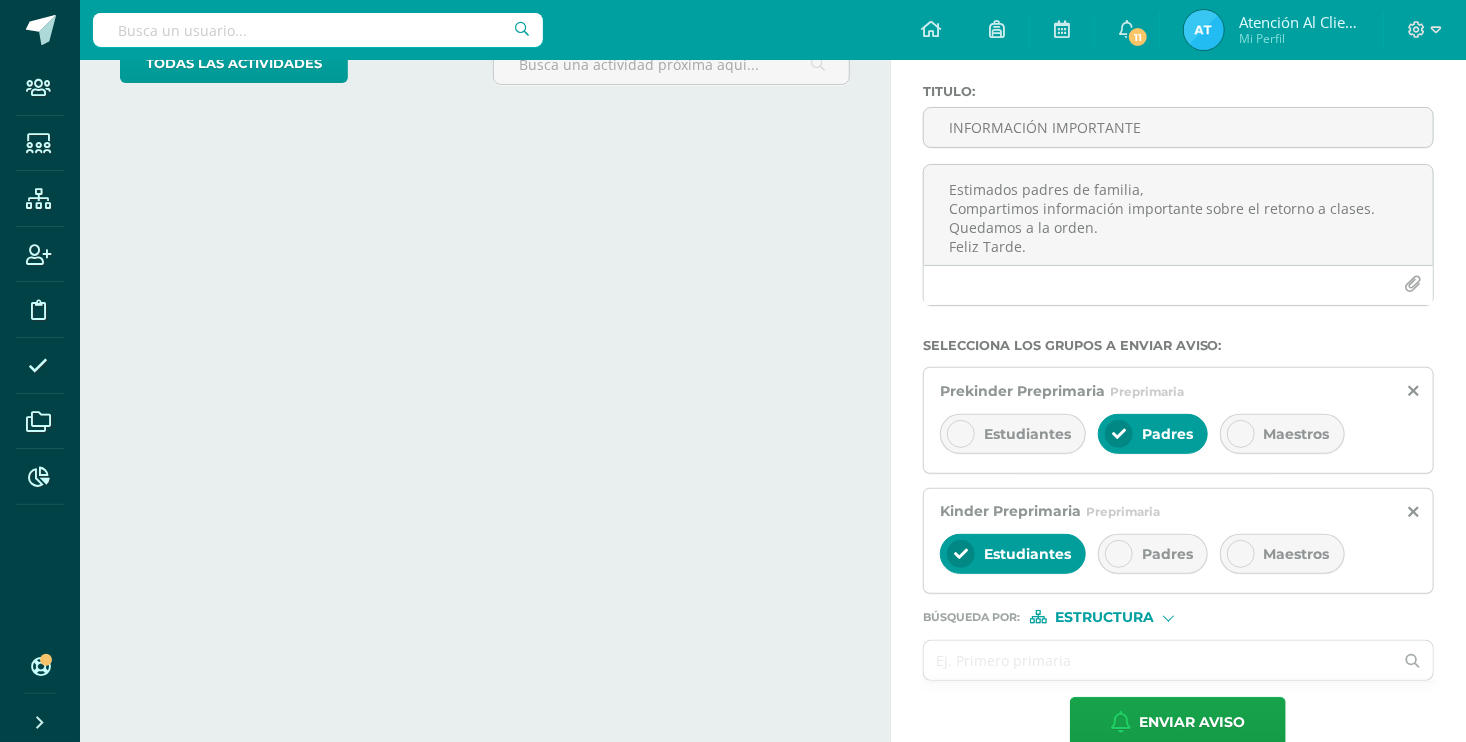click at bounding box center (961, 554) 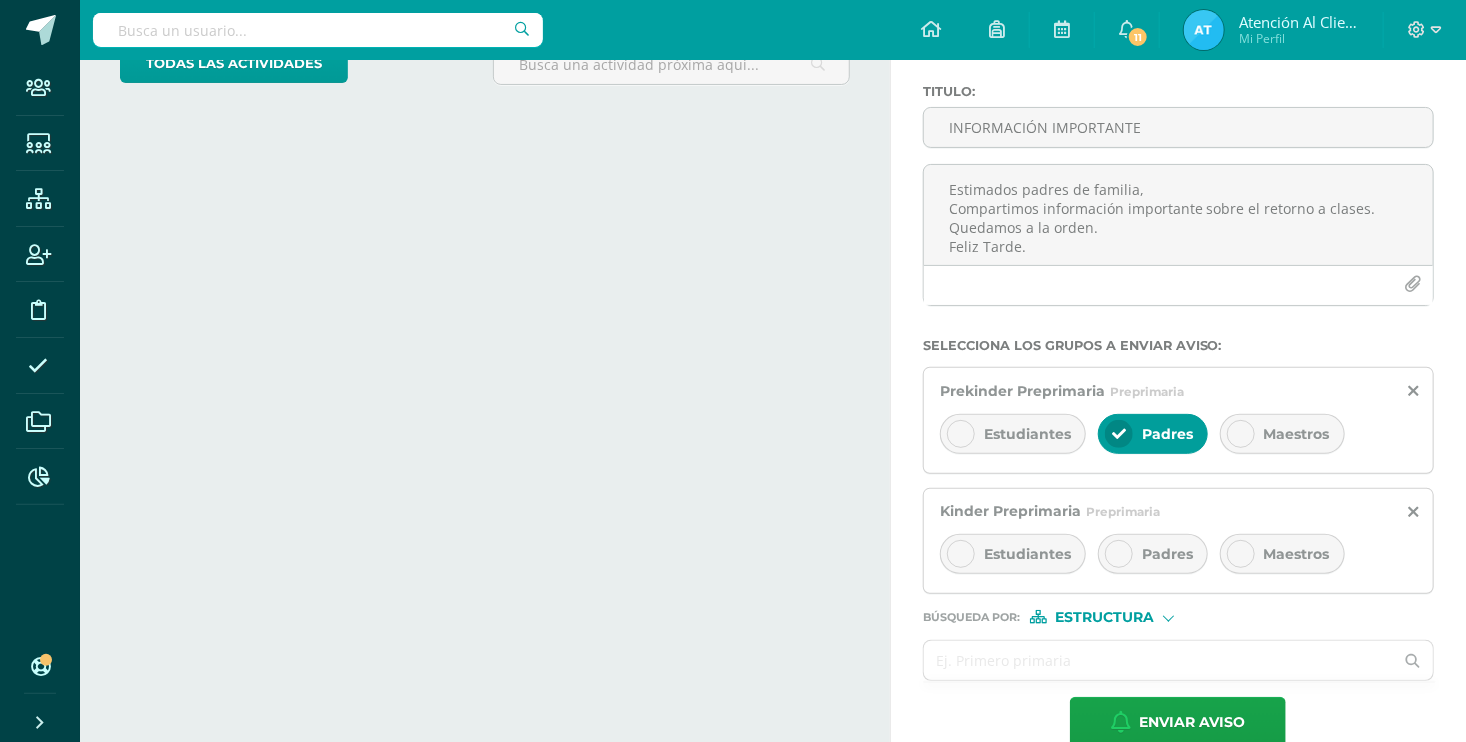 click at bounding box center [1119, 554] 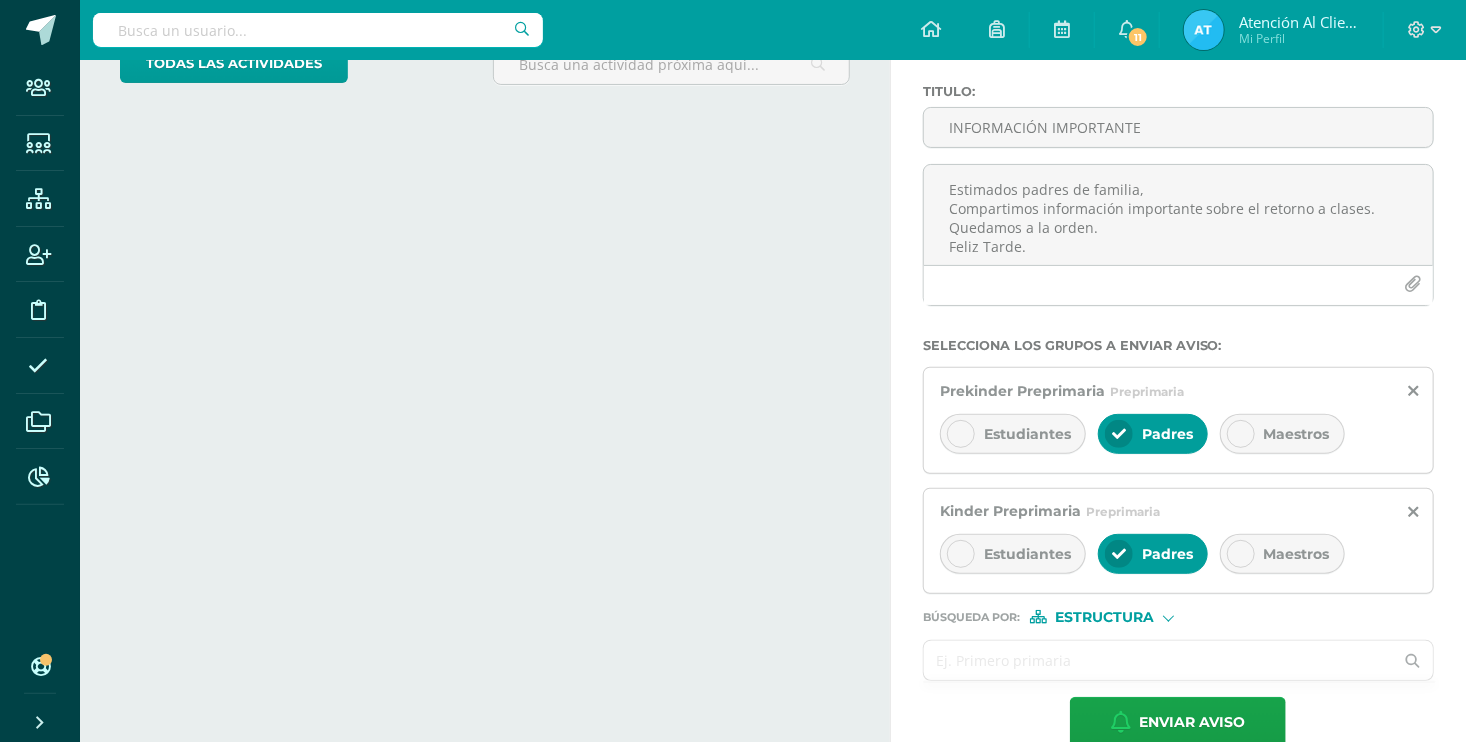 click at bounding box center (1159, 660) 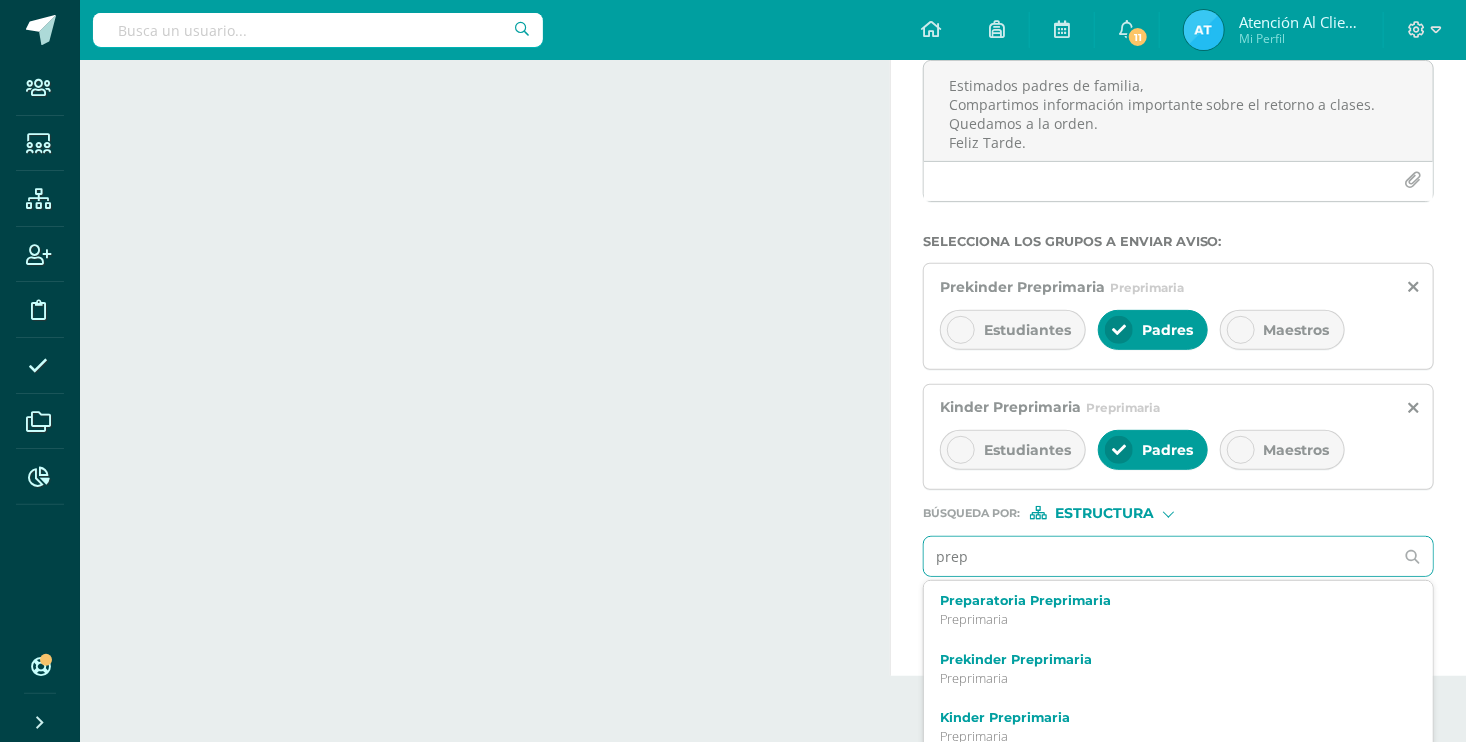 scroll, scrollTop: 267, scrollLeft: 0, axis: vertical 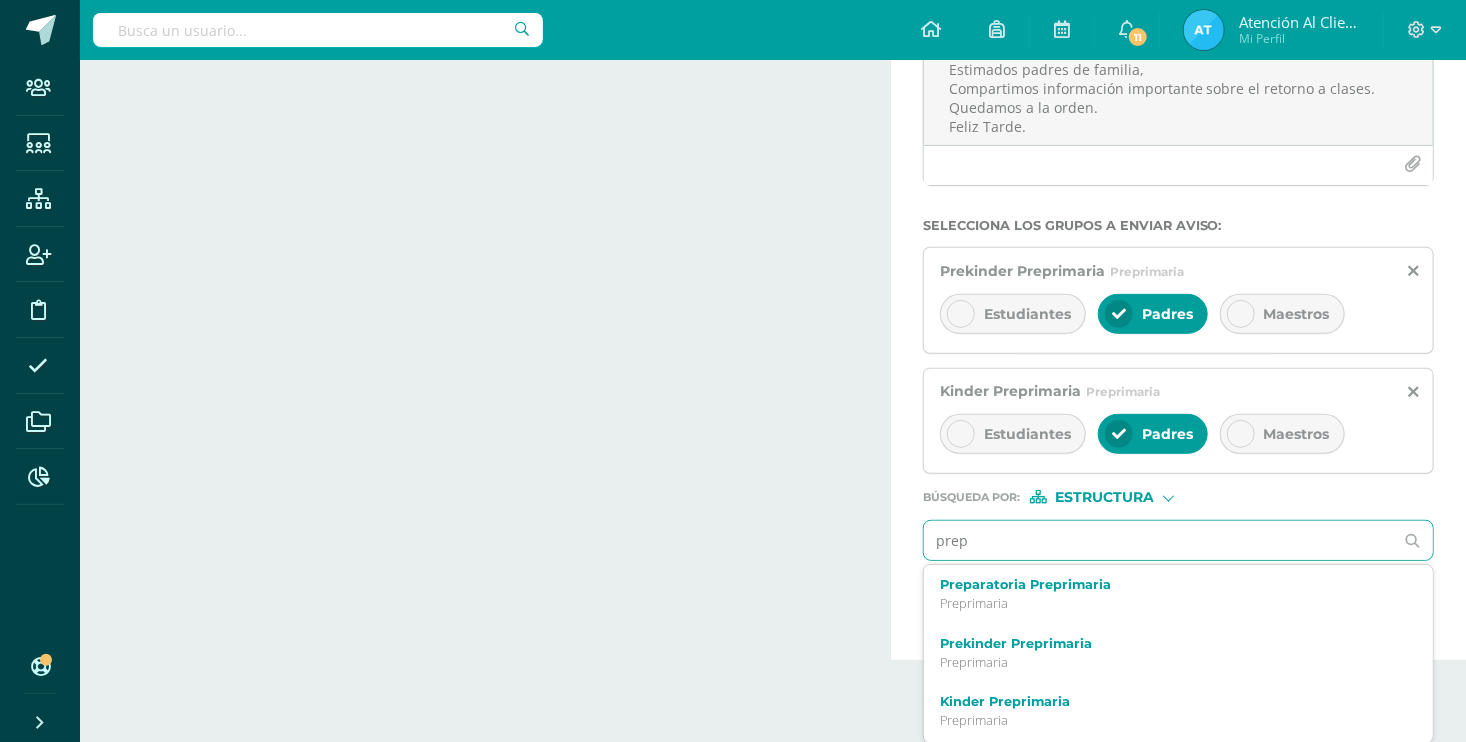 type on "prepa" 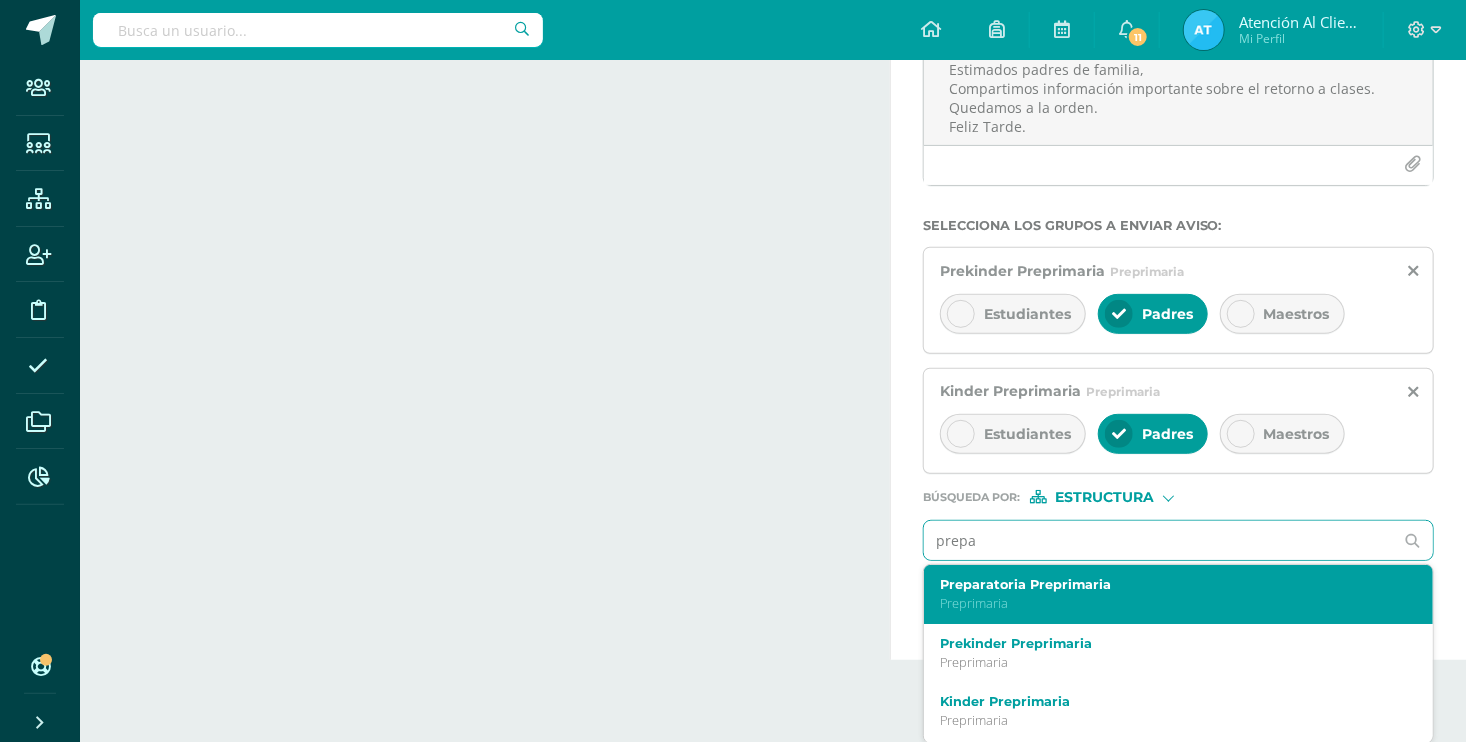 click on "Preprimaria" at bounding box center [1168, 603] 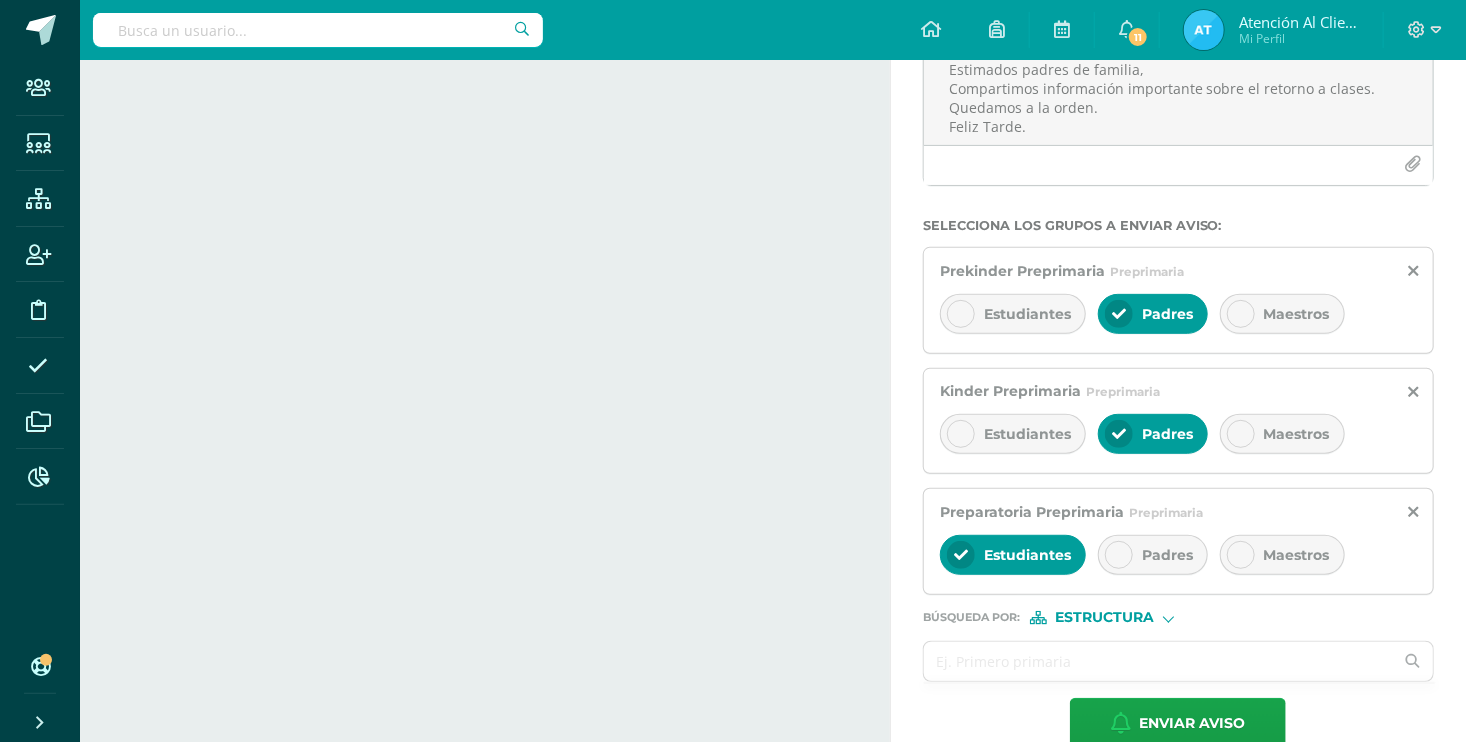 click at bounding box center [1119, 555] 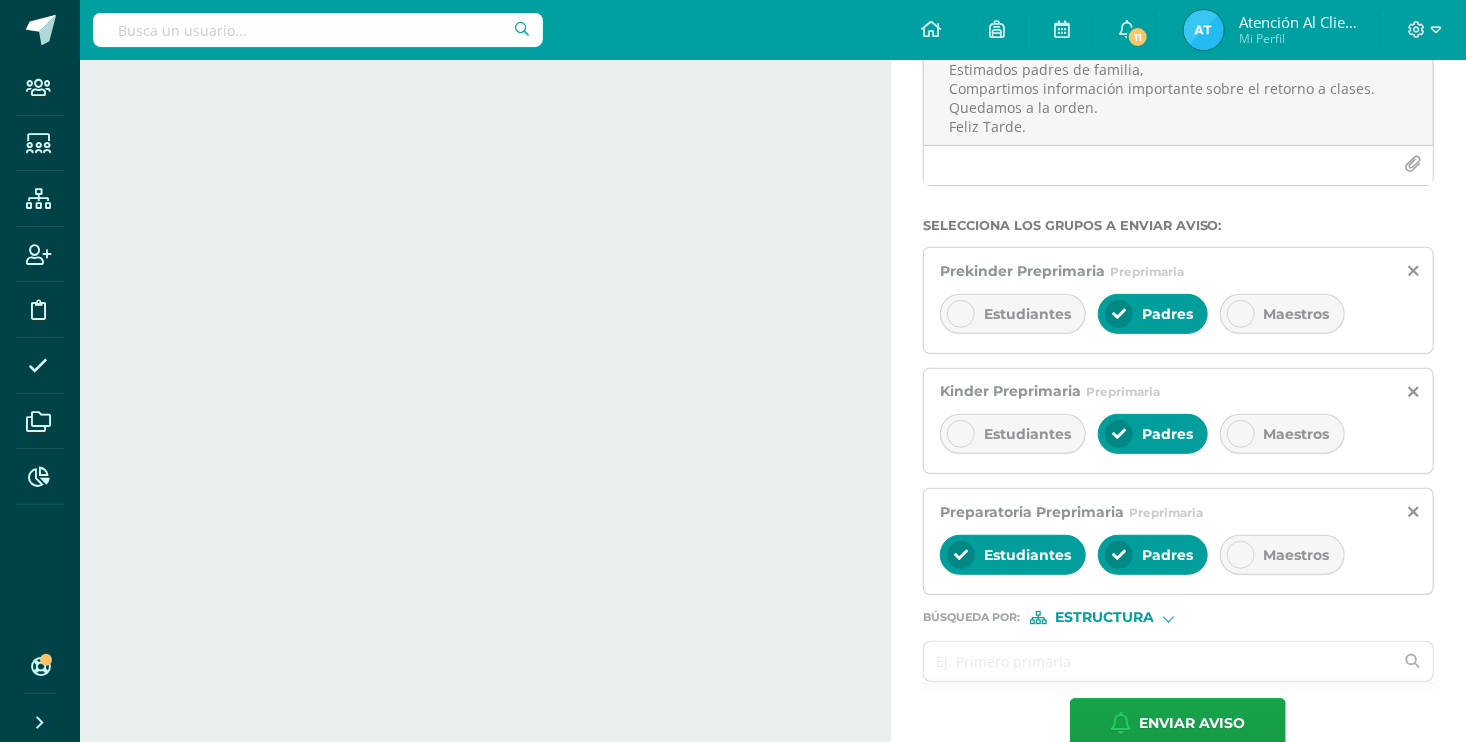 click at bounding box center (961, 555) 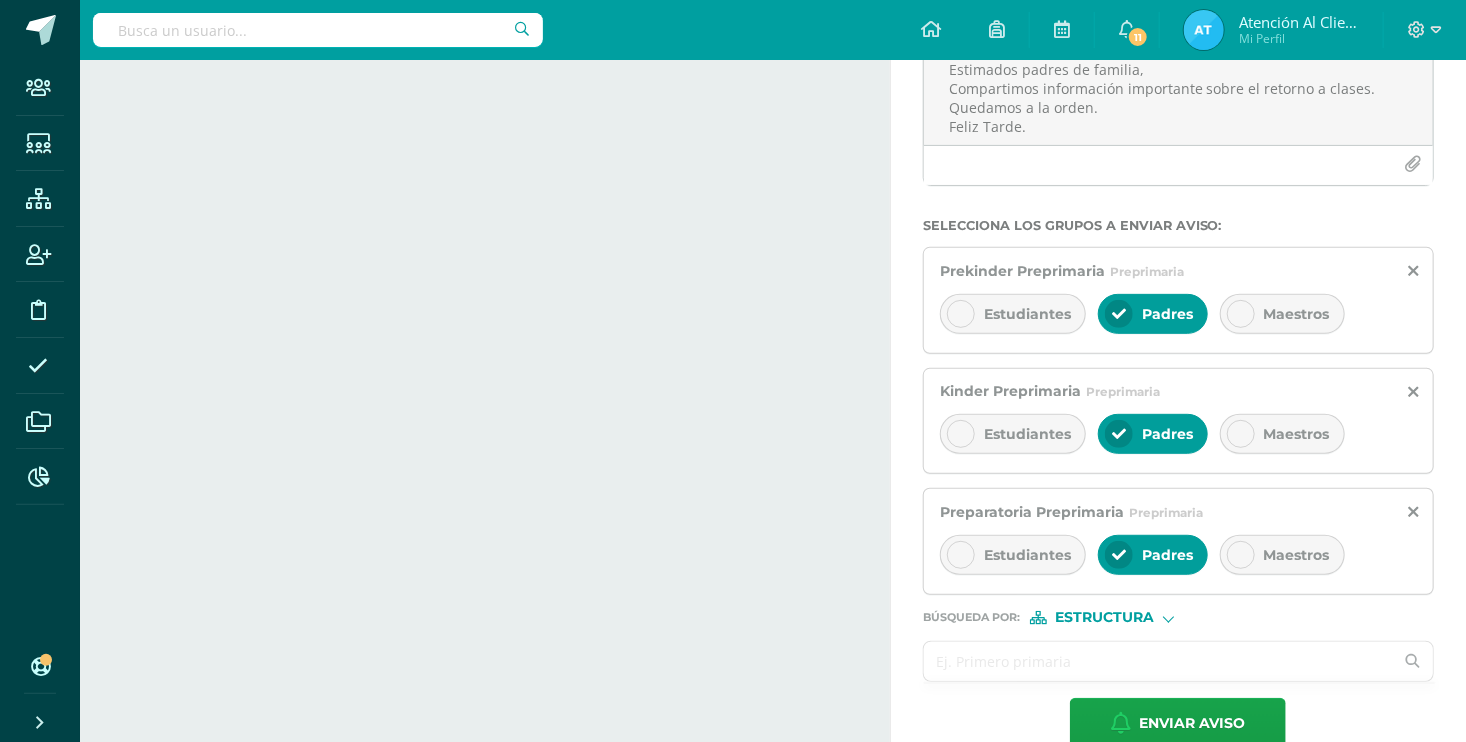 click at bounding box center [1159, 661] 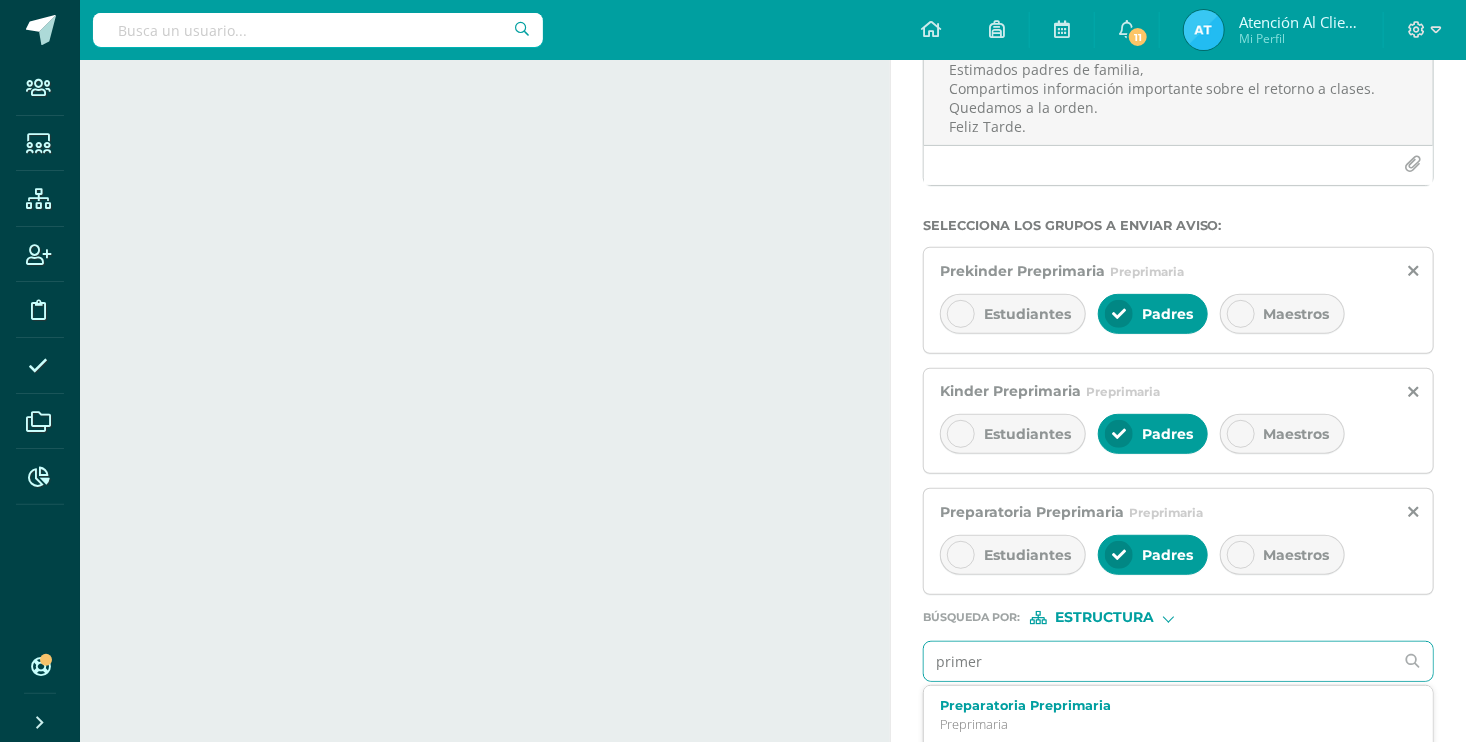 type on "primero" 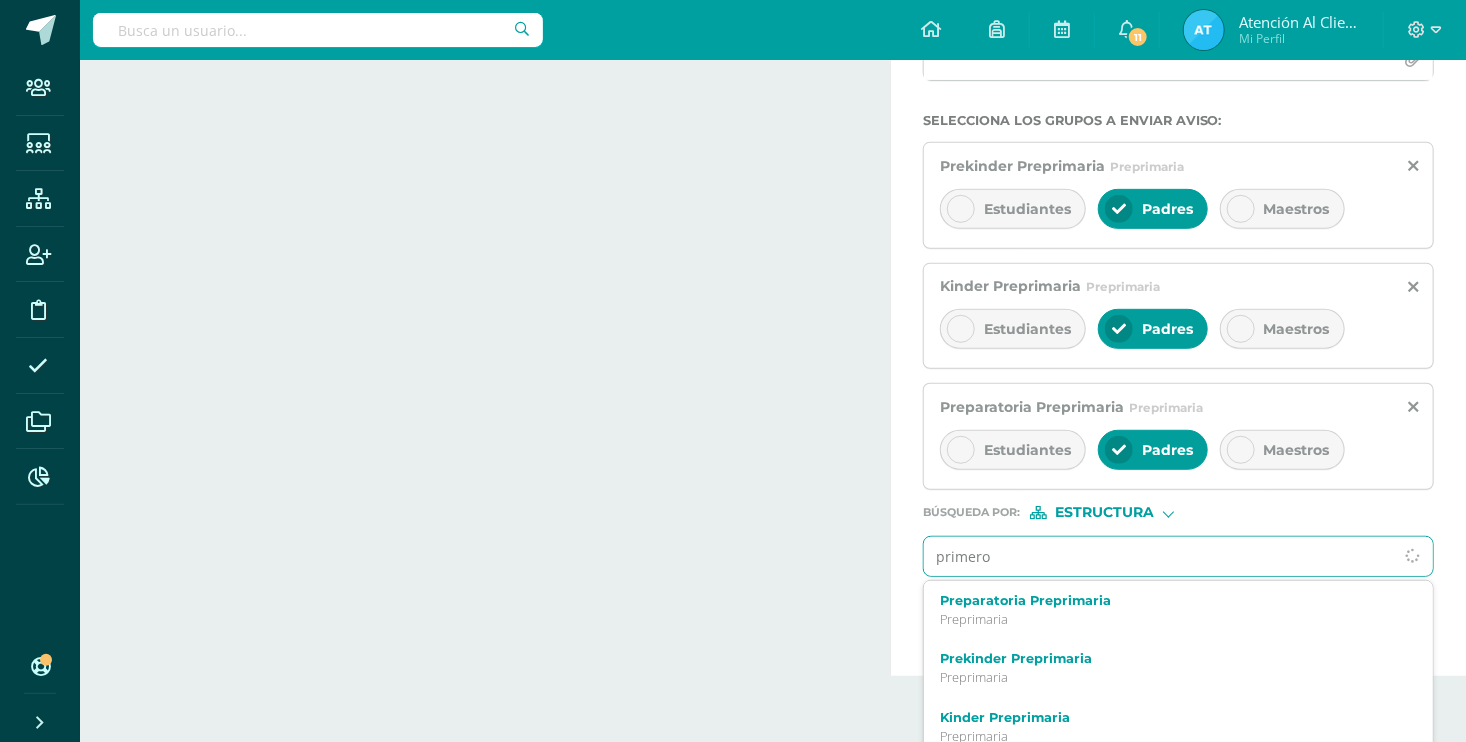 scroll, scrollTop: 387, scrollLeft: 0, axis: vertical 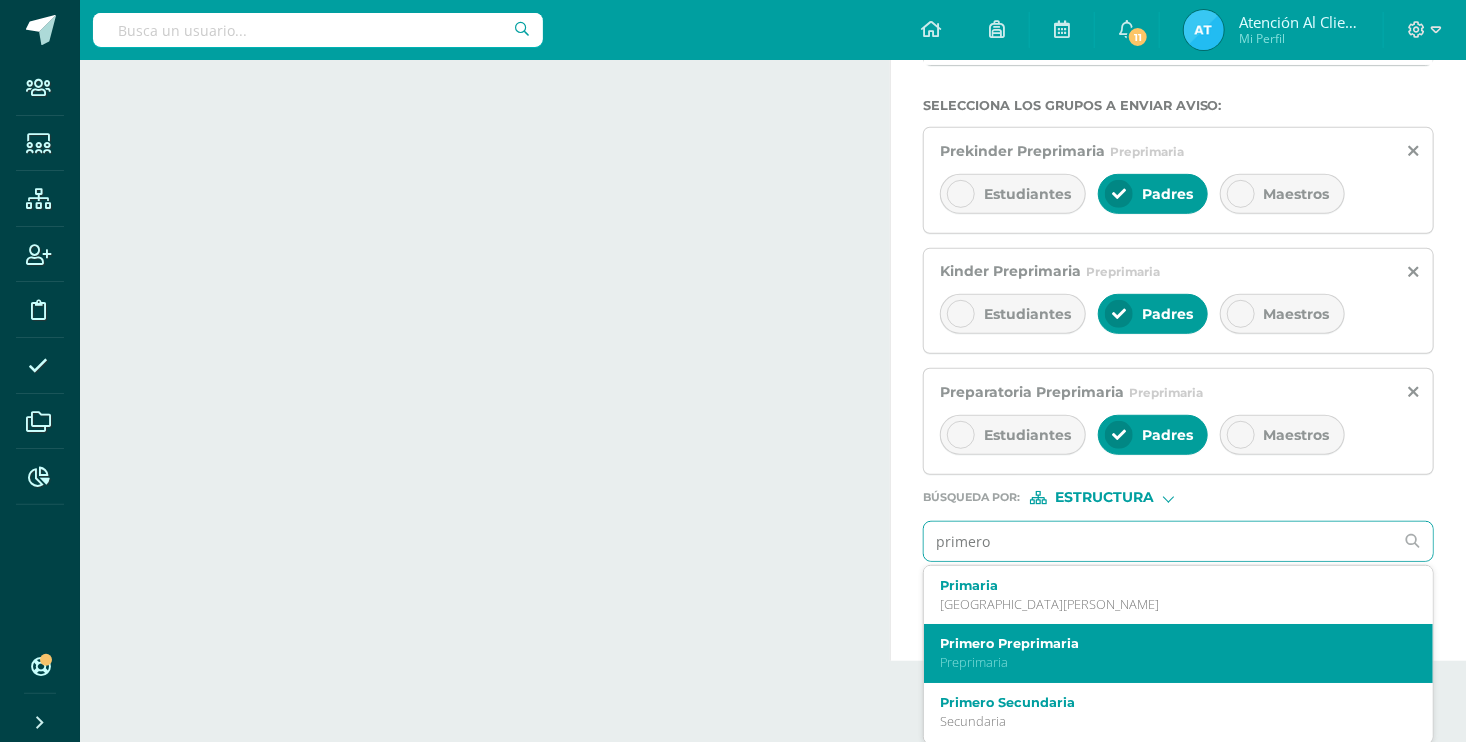 click on "Preprimaria" at bounding box center [1168, 662] 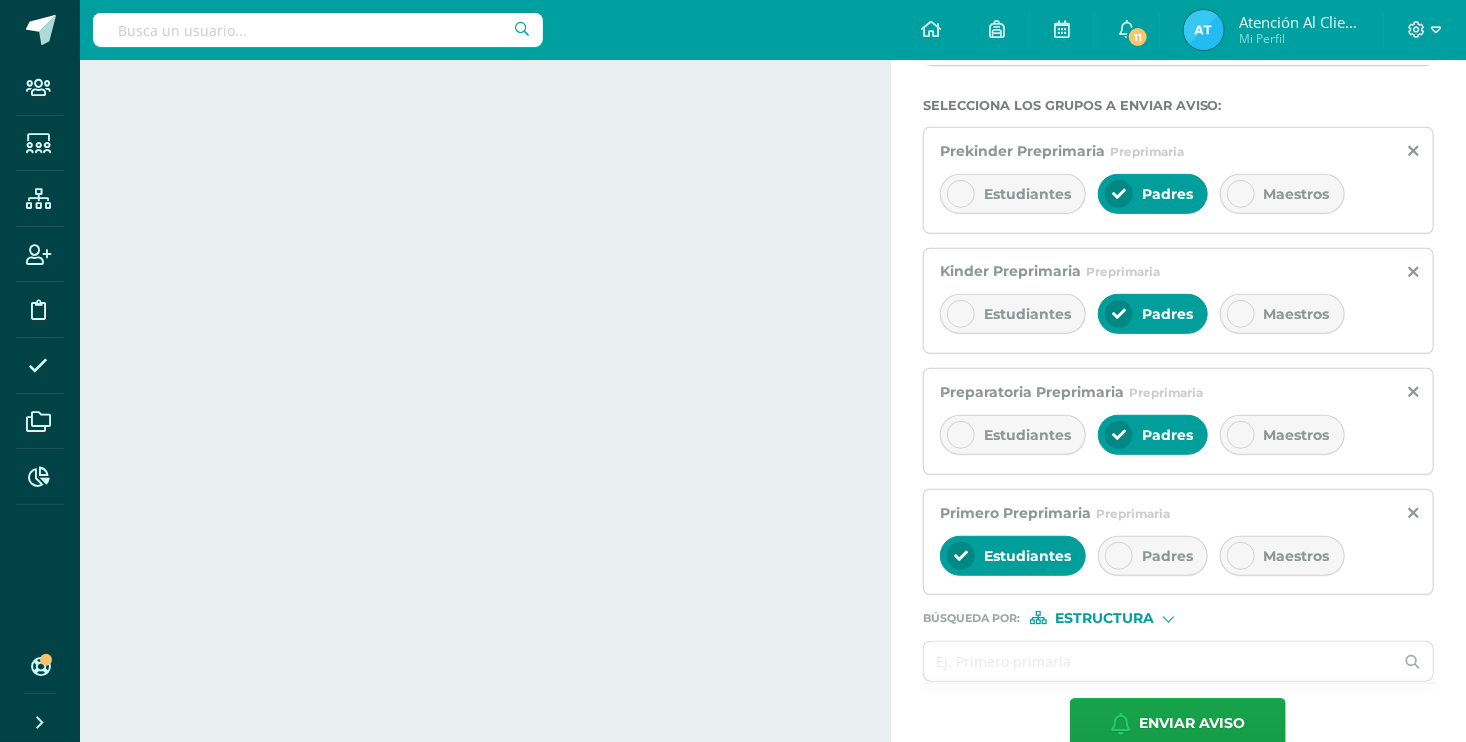 click at bounding box center (1119, 556) 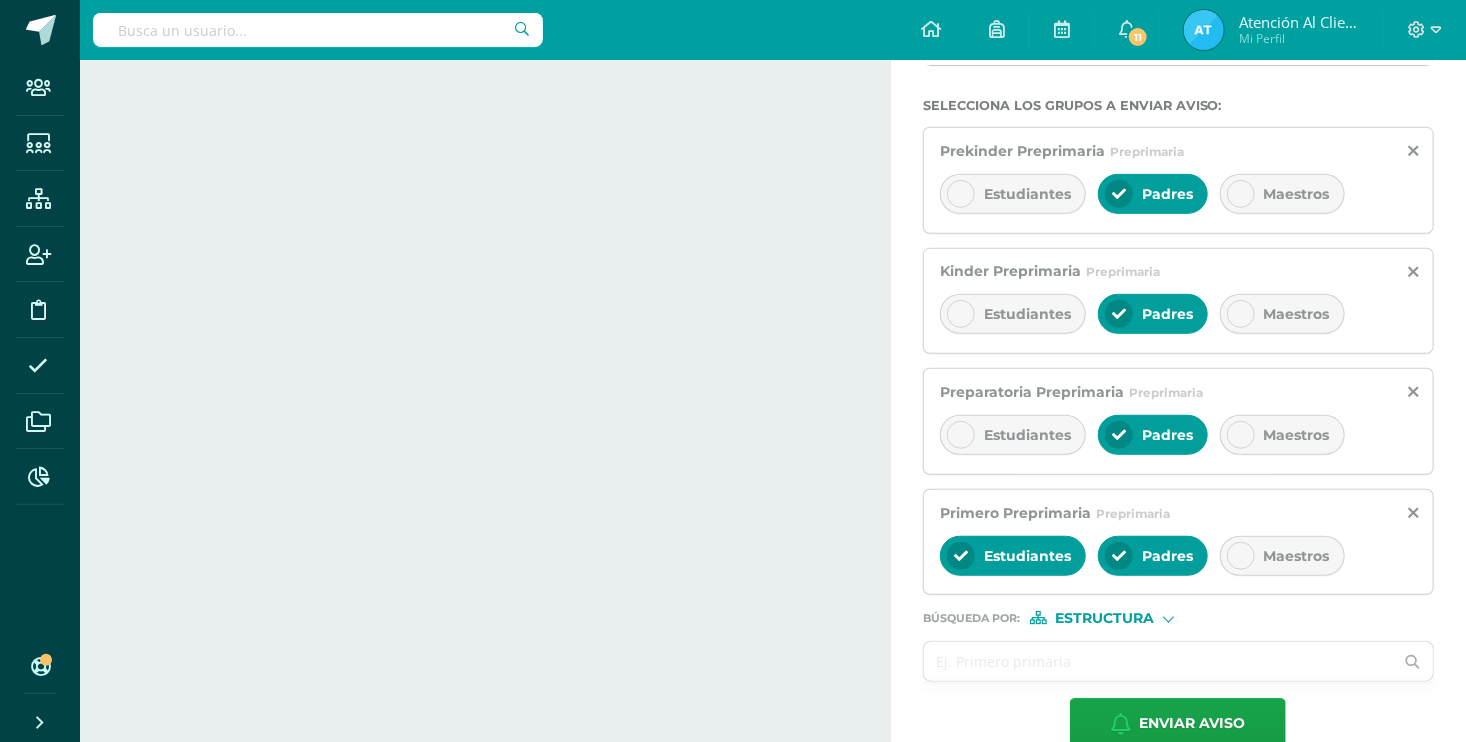 click at bounding box center [961, 556] 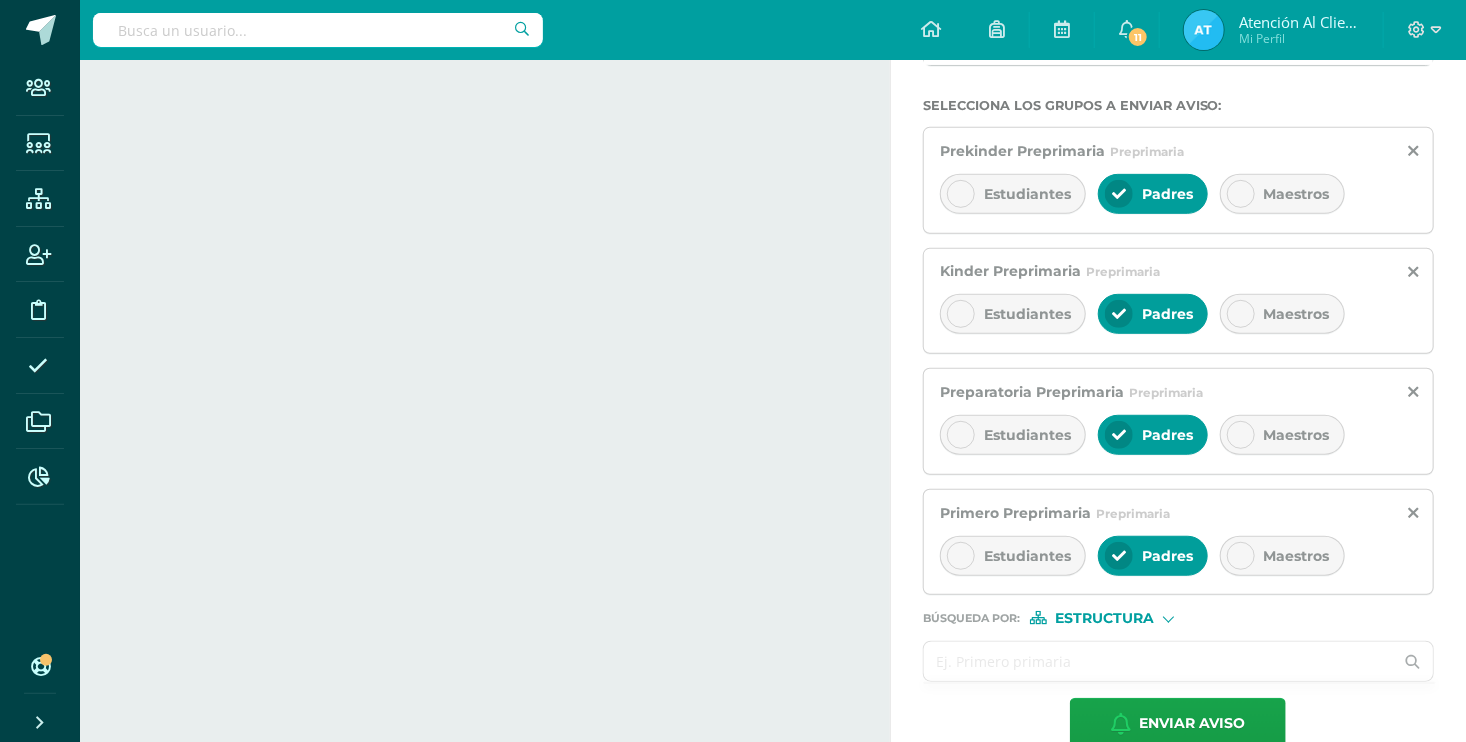 click at bounding box center [1159, 661] 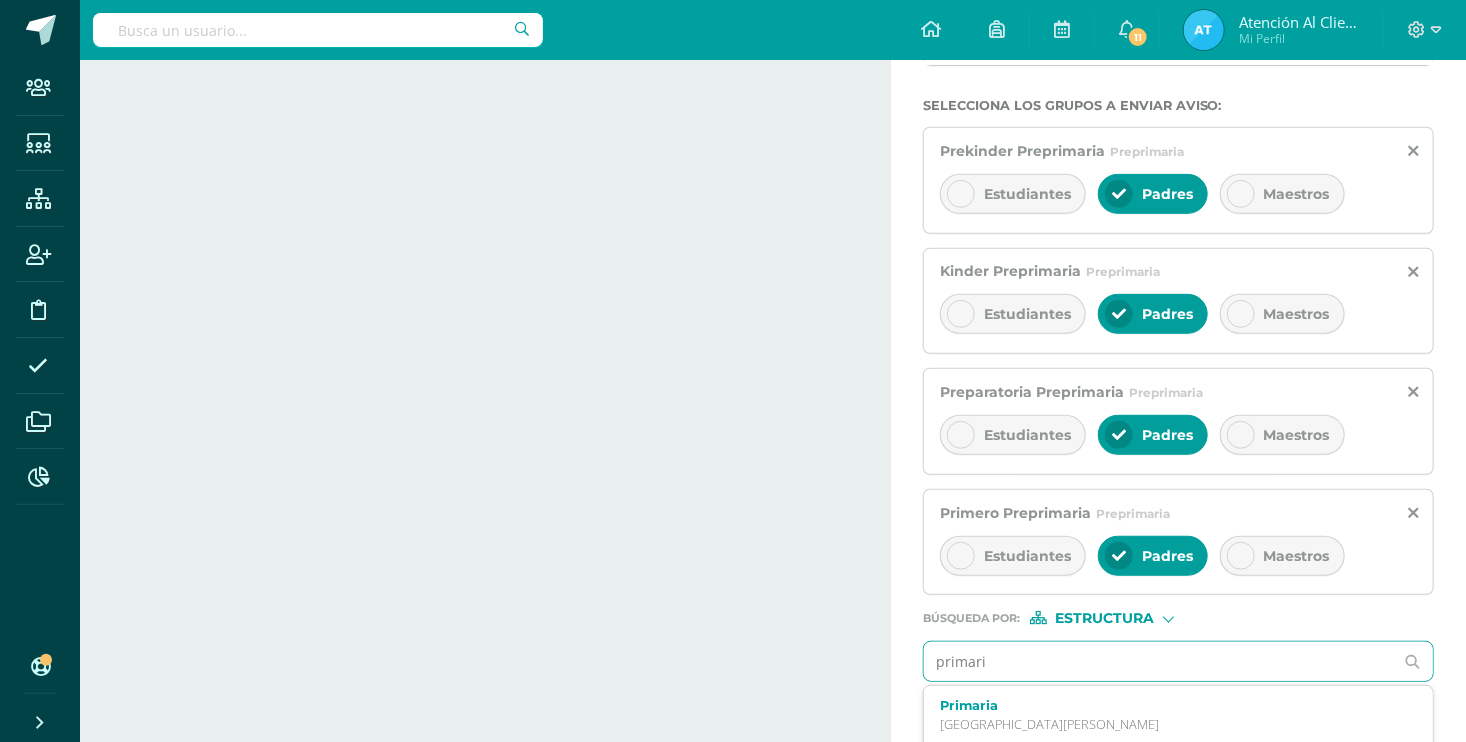 type on "primaria" 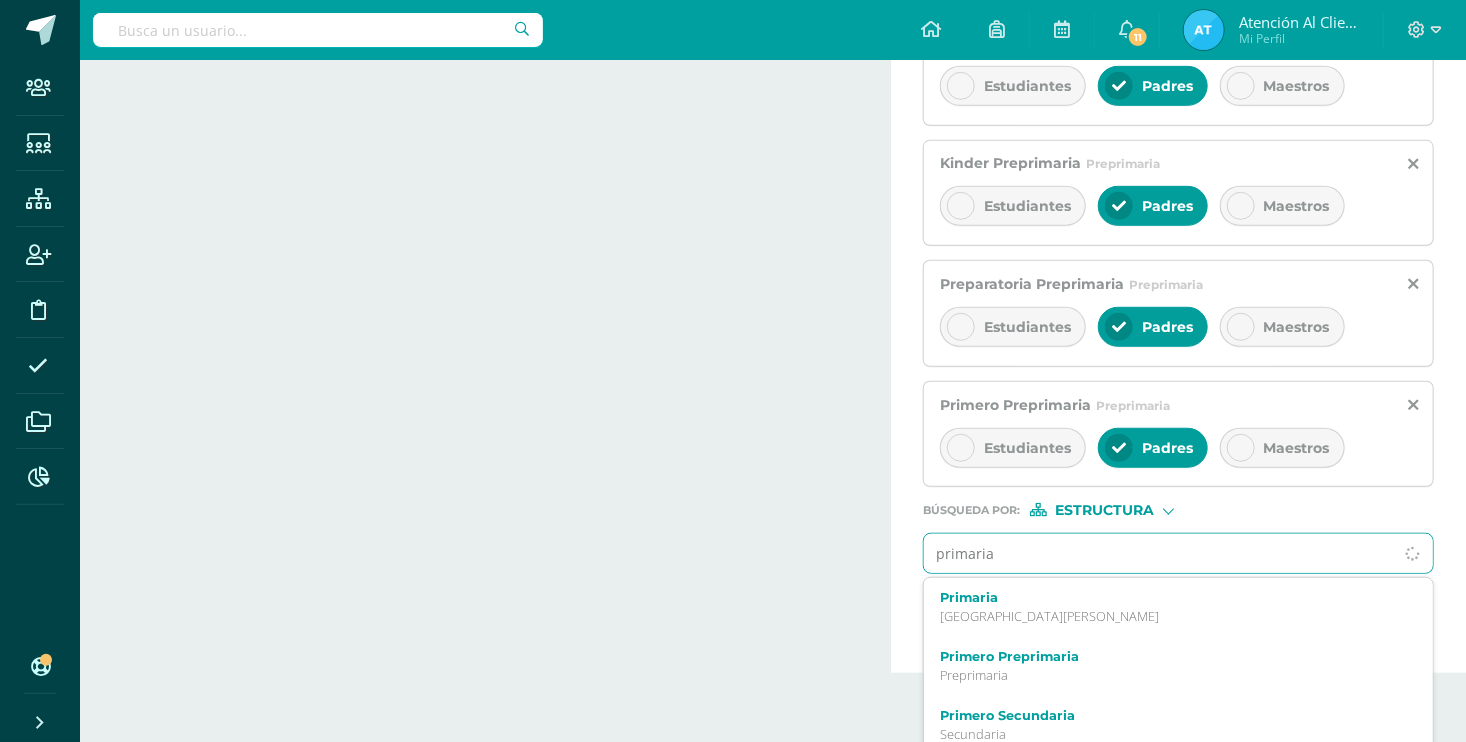 scroll, scrollTop: 507, scrollLeft: 0, axis: vertical 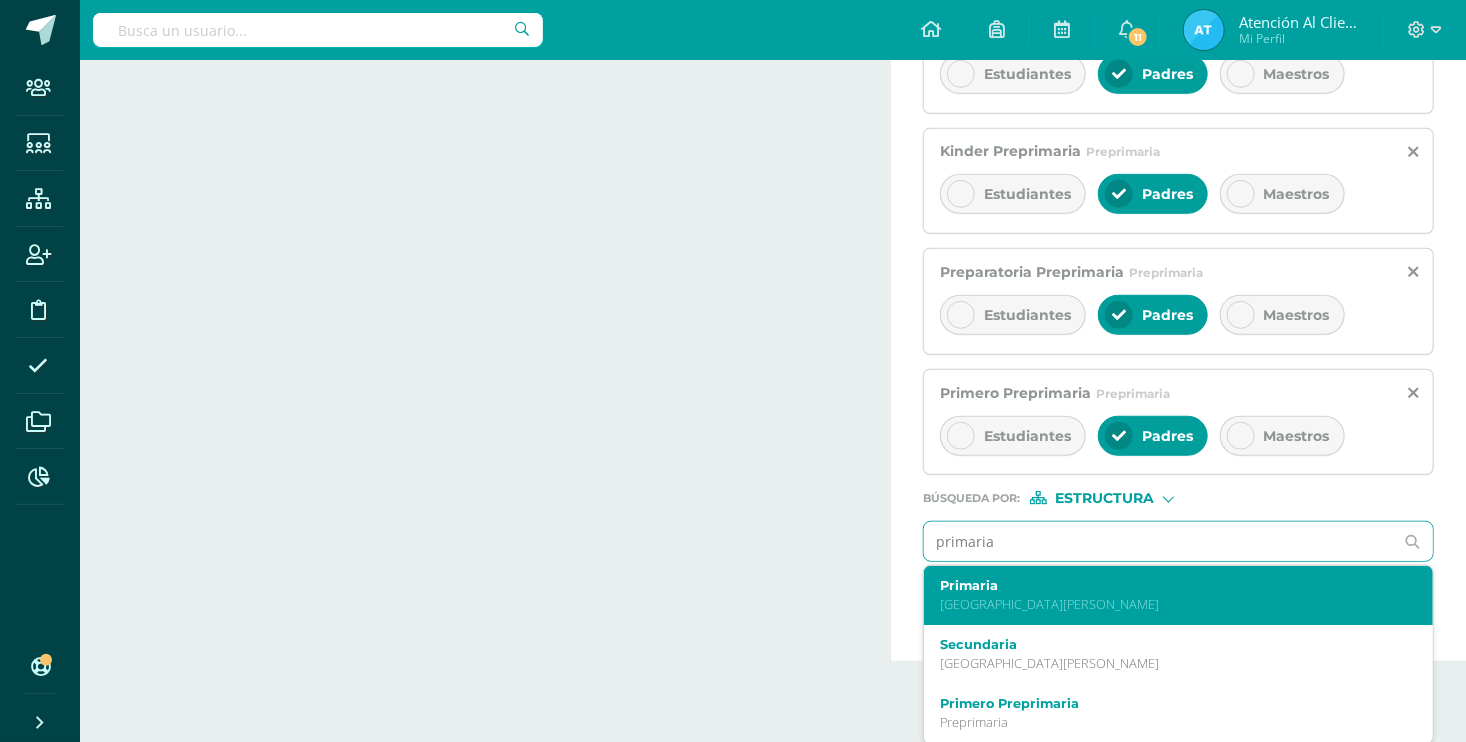 click on "[GEOGRAPHIC_DATA][PERSON_NAME]" at bounding box center (1168, 604) 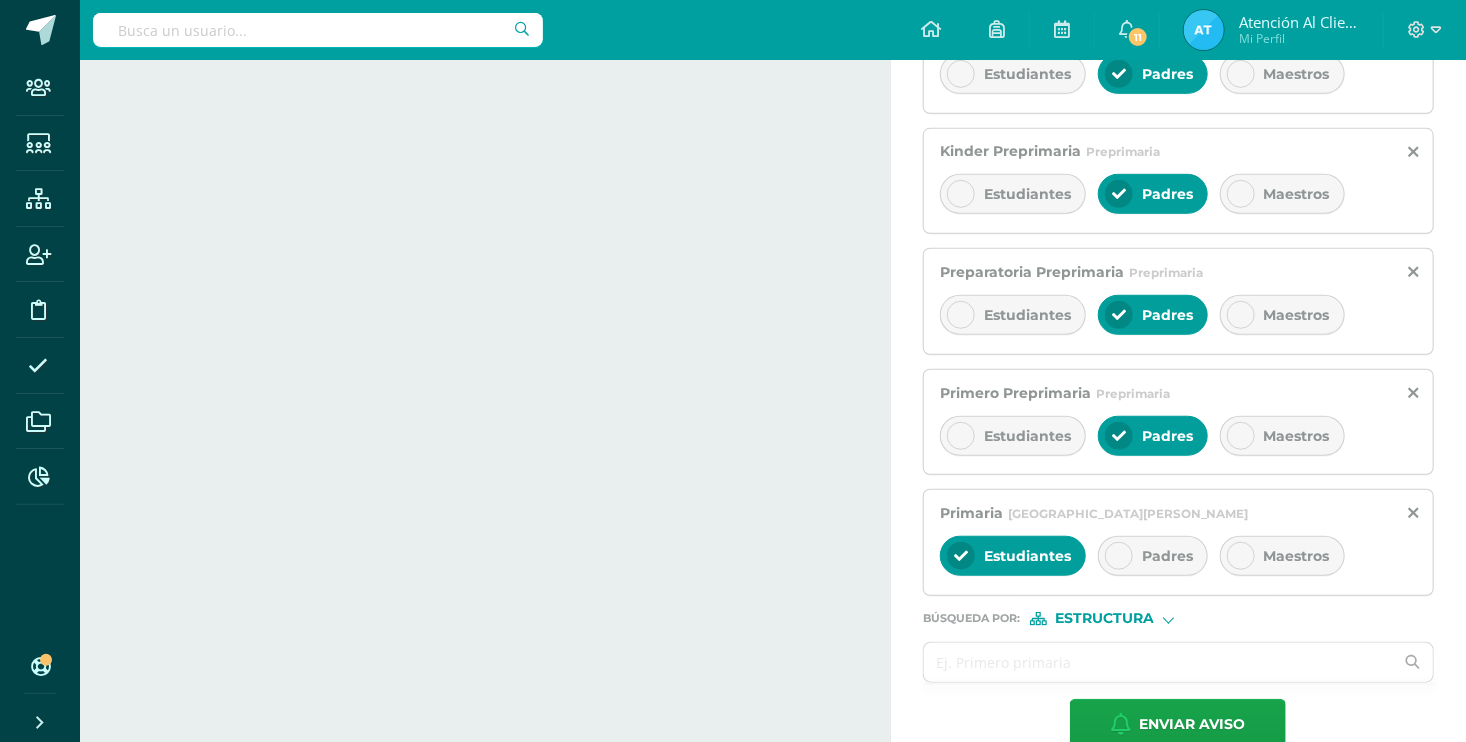 click at bounding box center [1119, 556] 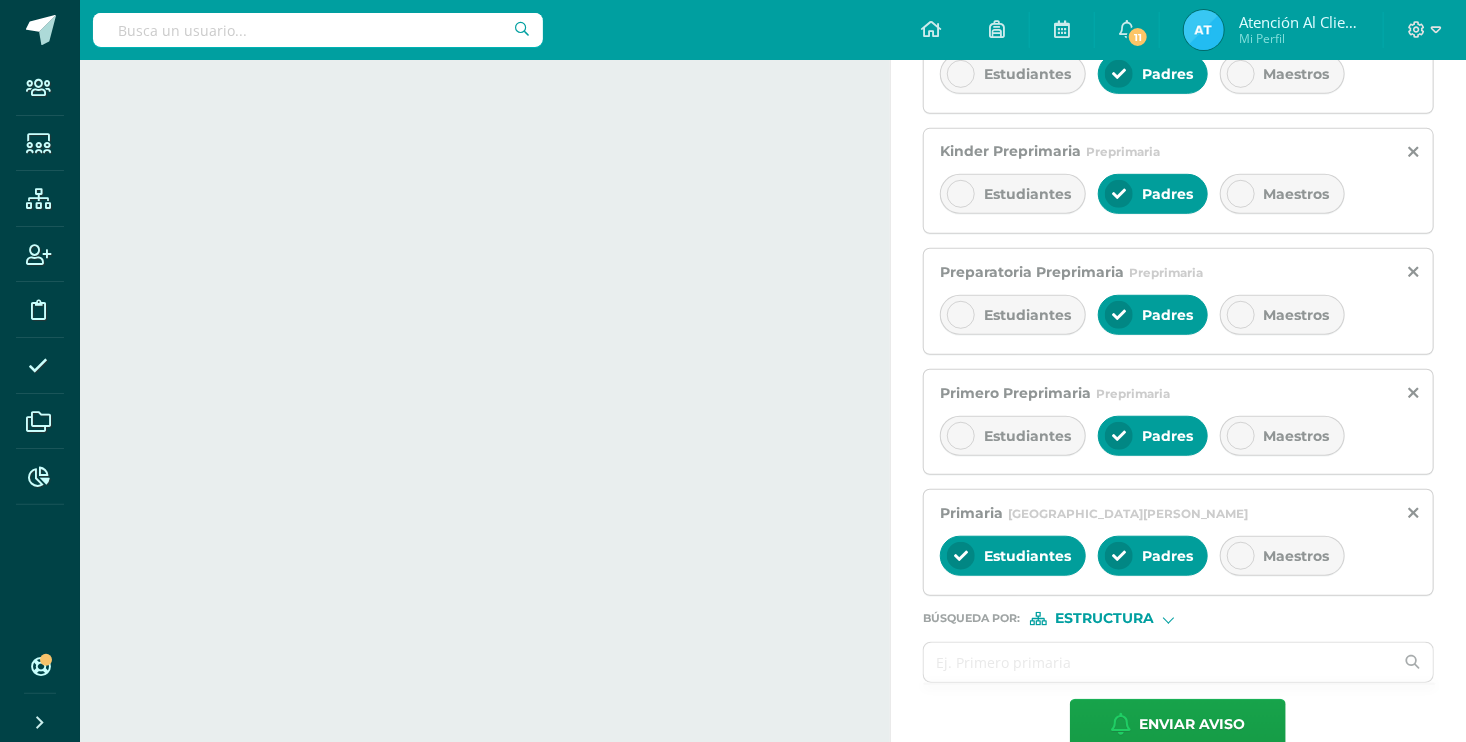 click at bounding box center (961, 556) 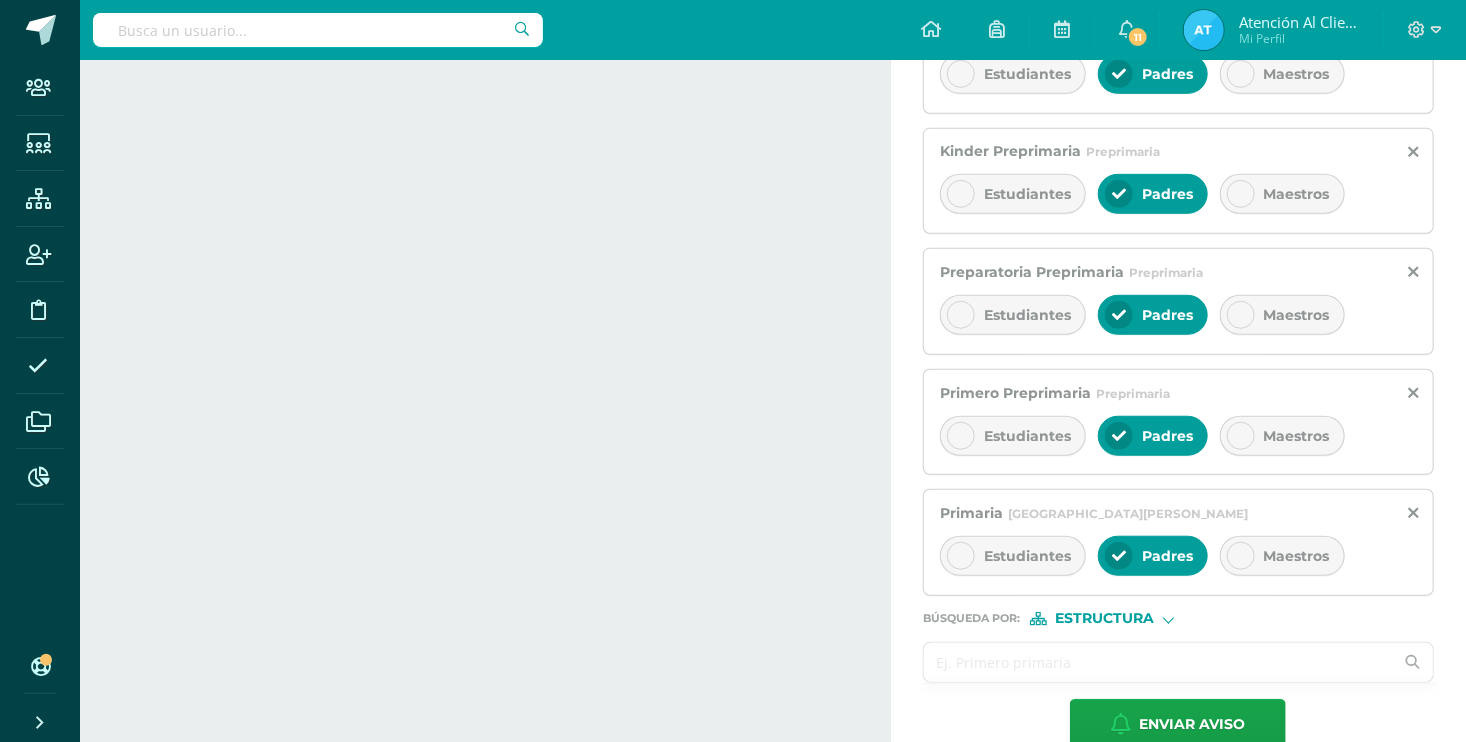 click at bounding box center (1159, 662) 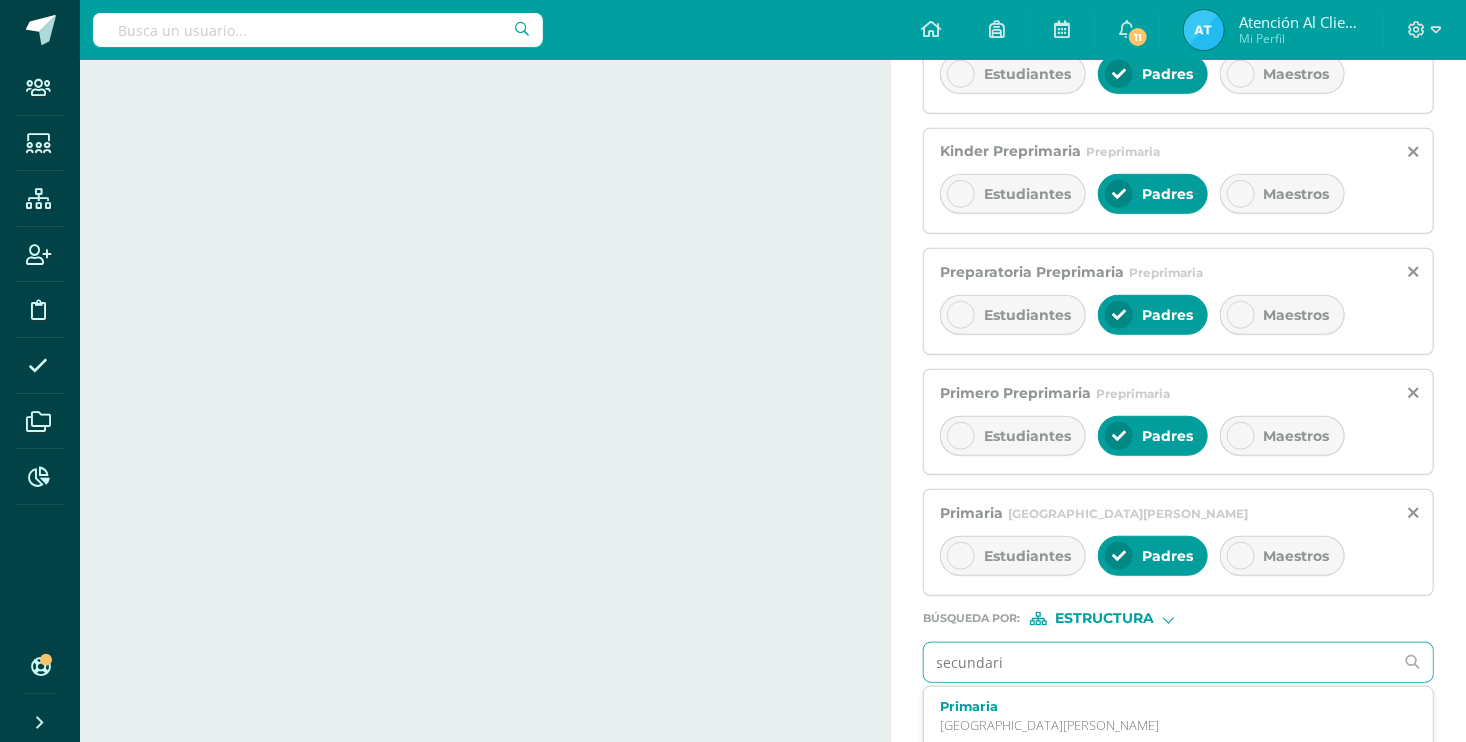 type on "secundaria" 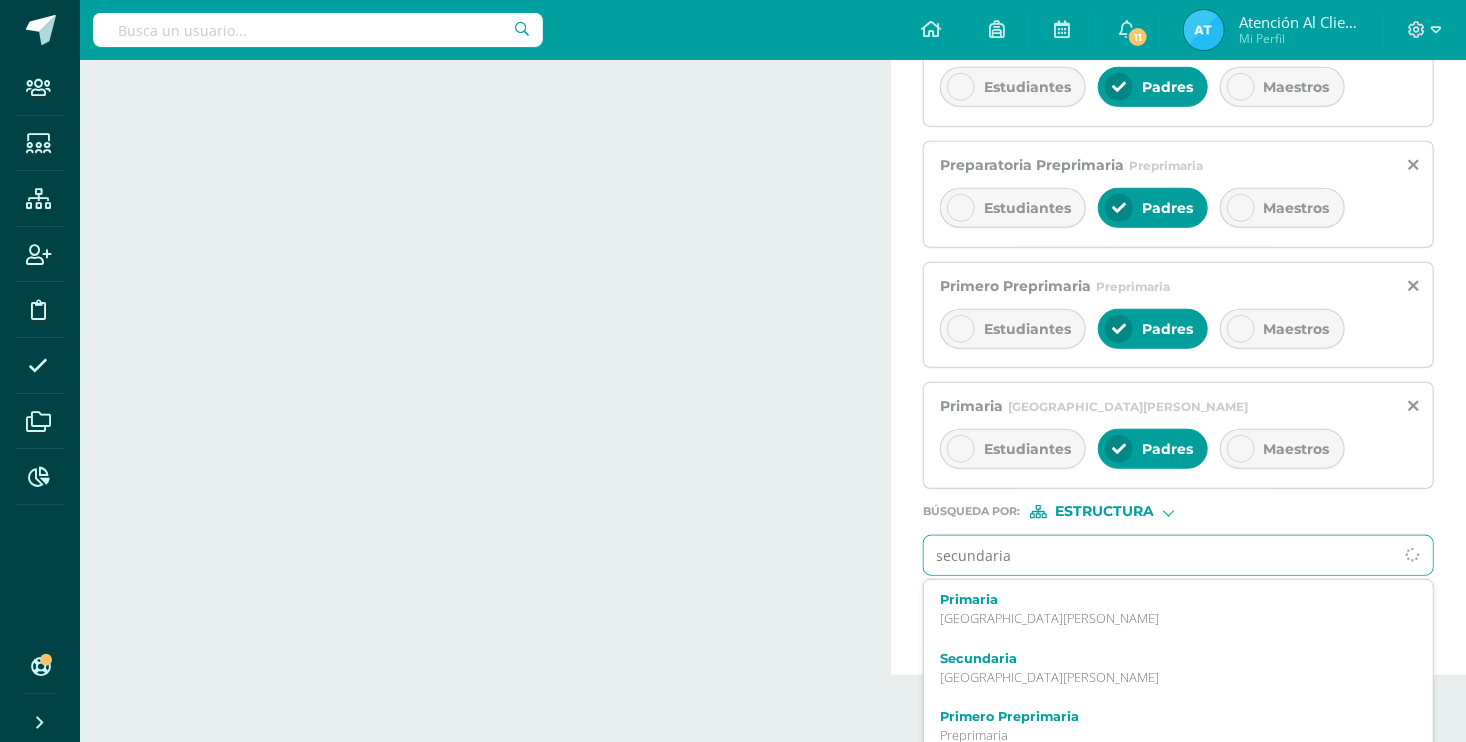 scroll, scrollTop: 627, scrollLeft: 0, axis: vertical 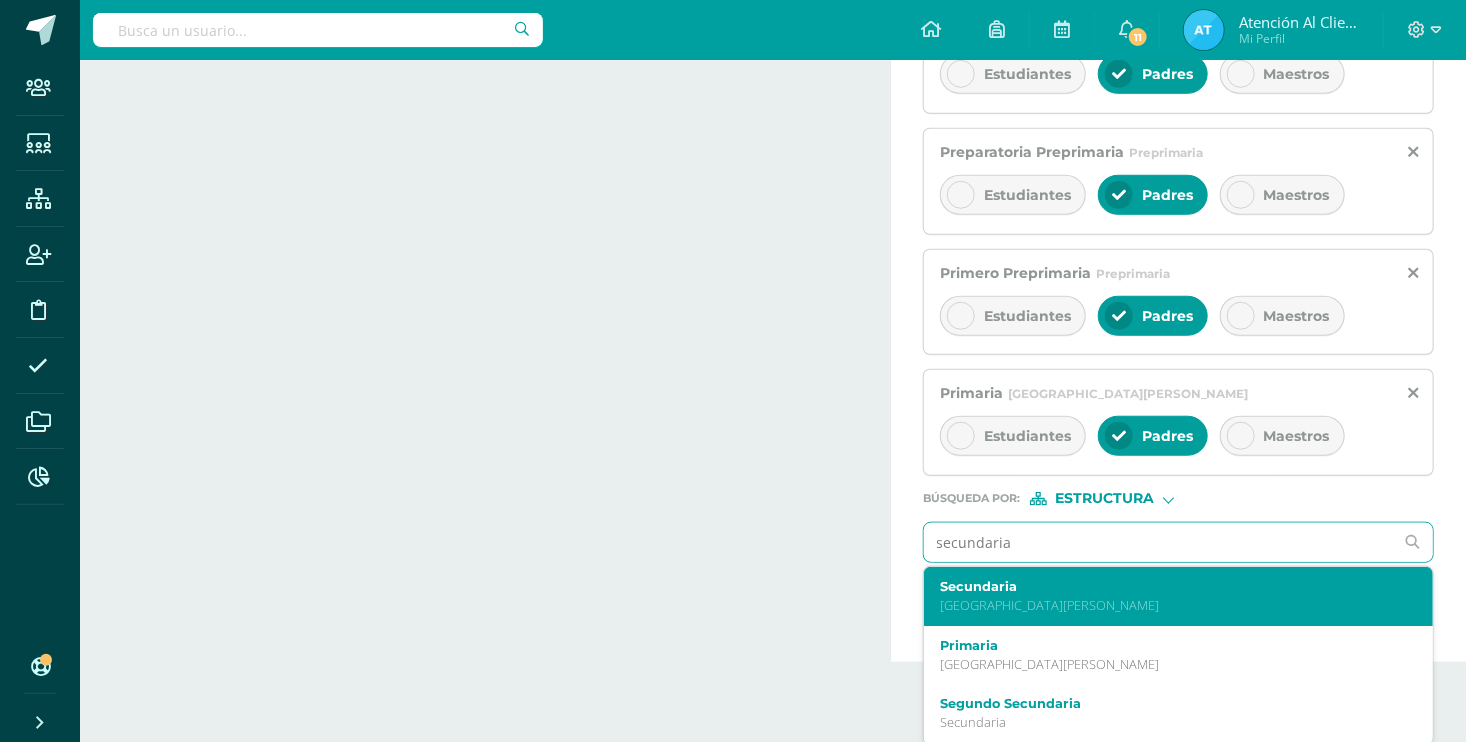 click on "[GEOGRAPHIC_DATA][PERSON_NAME]" at bounding box center (1168, 605) 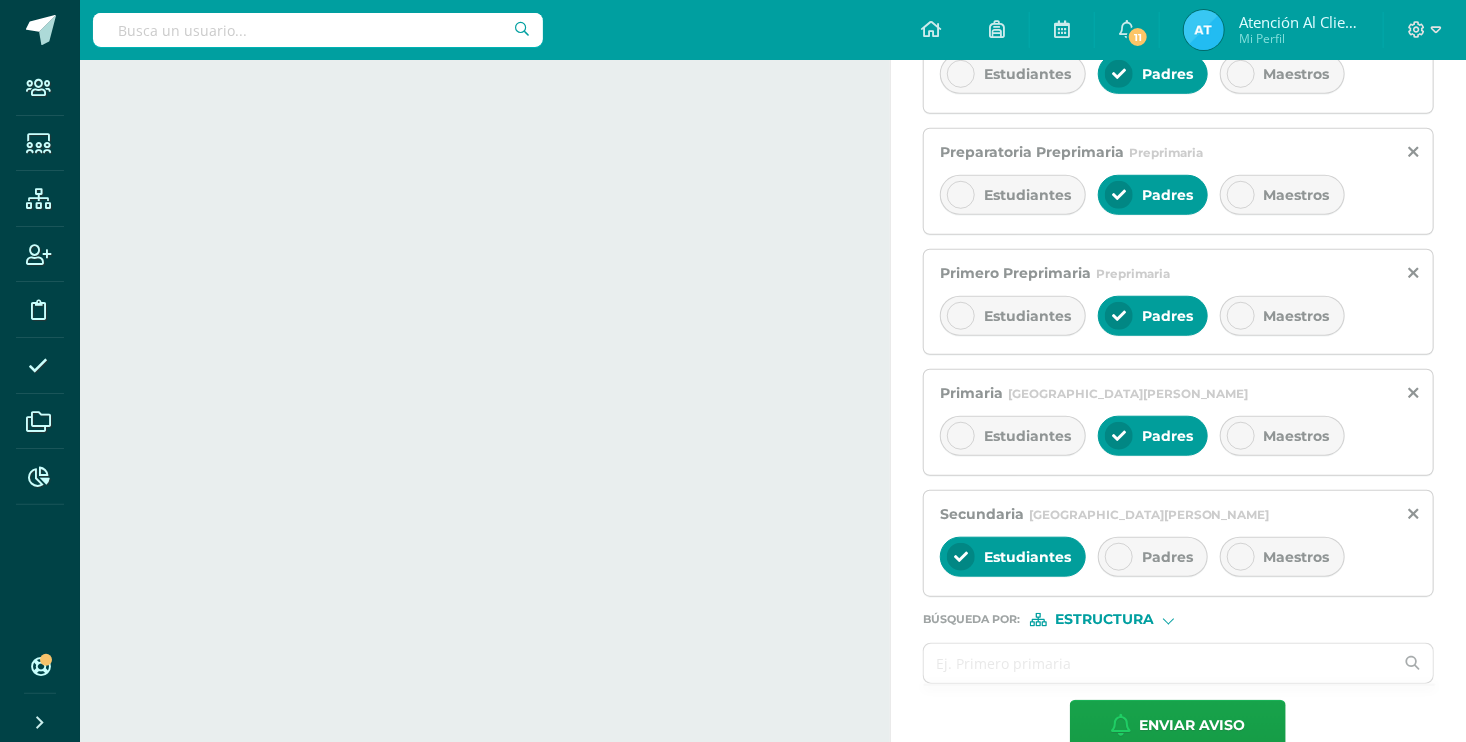 click at bounding box center [1119, 557] 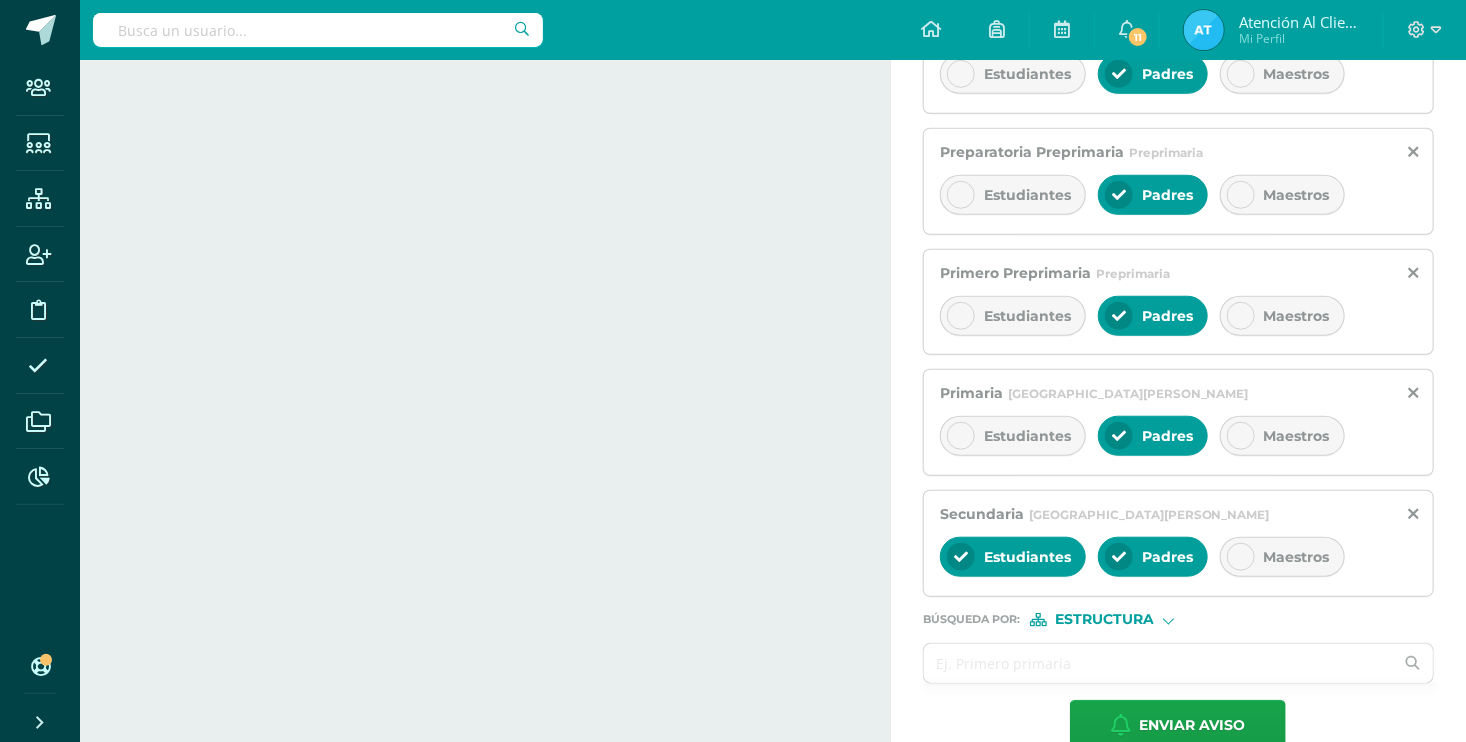 click at bounding box center (961, 557) 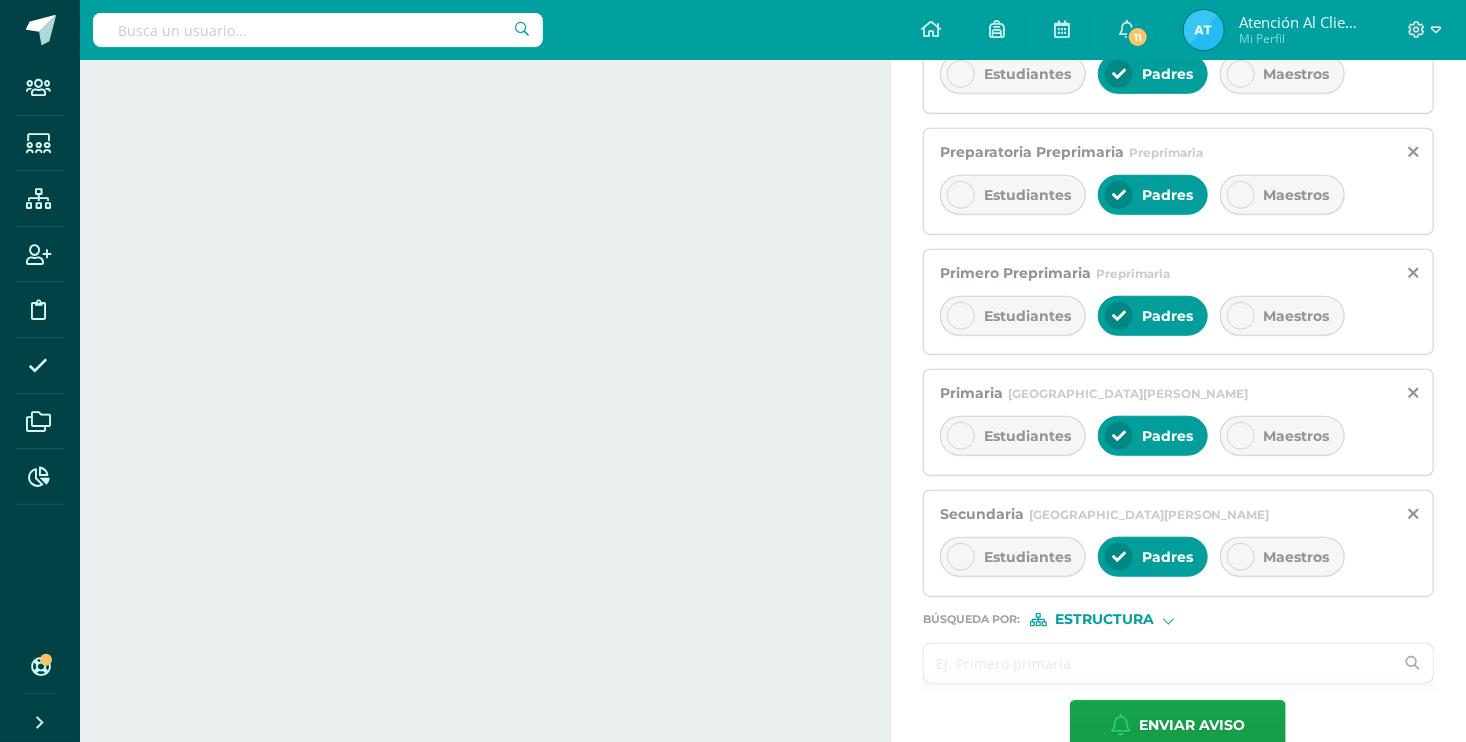 click at bounding box center [1159, 663] 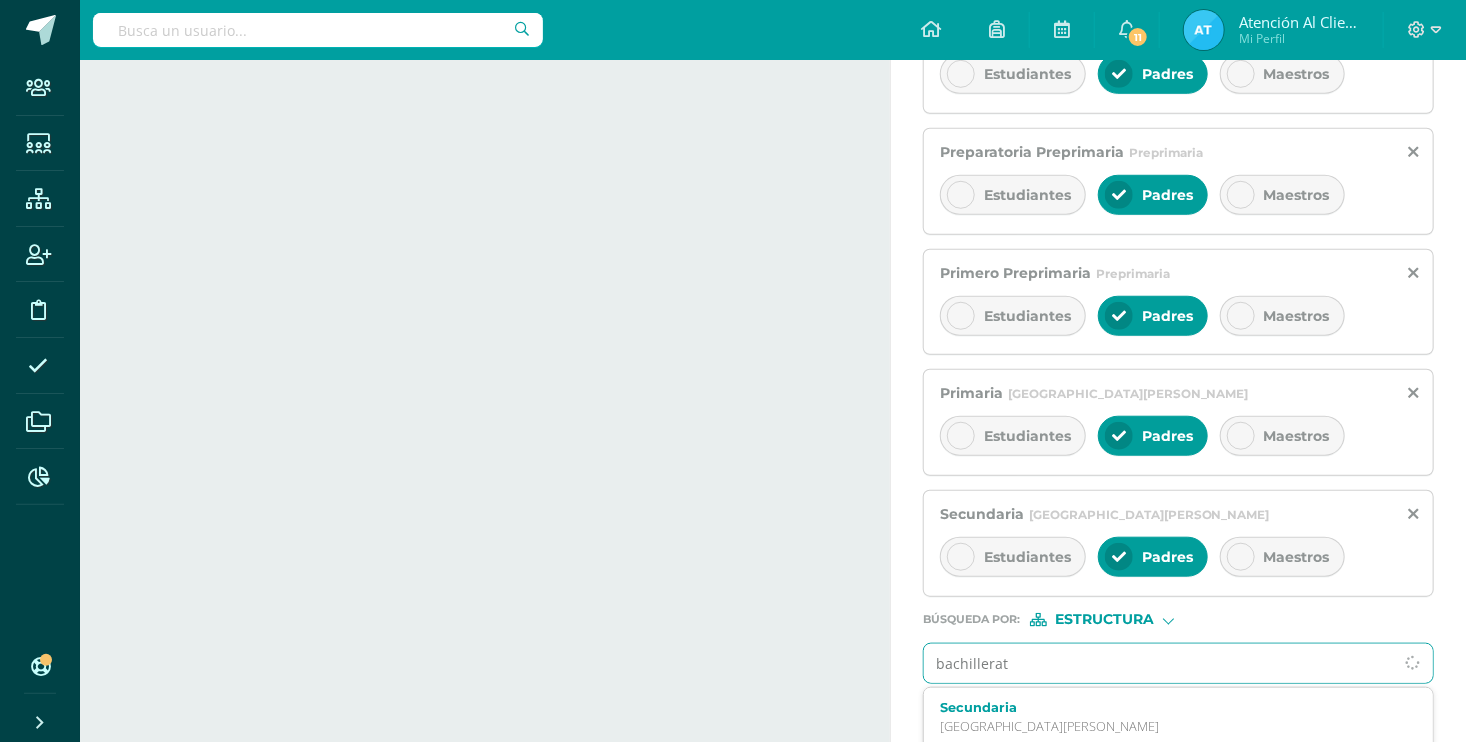 type on "bachillerato" 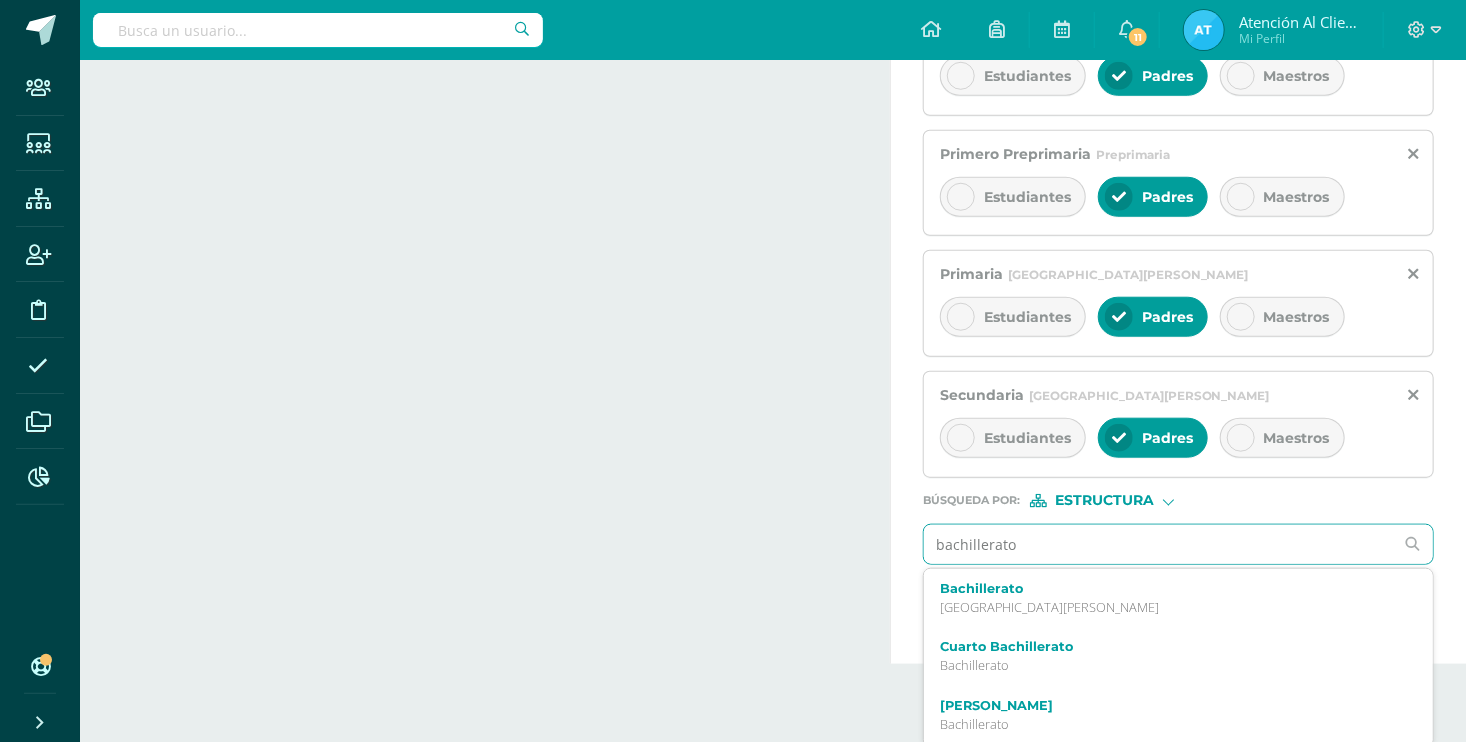 scroll, scrollTop: 747, scrollLeft: 0, axis: vertical 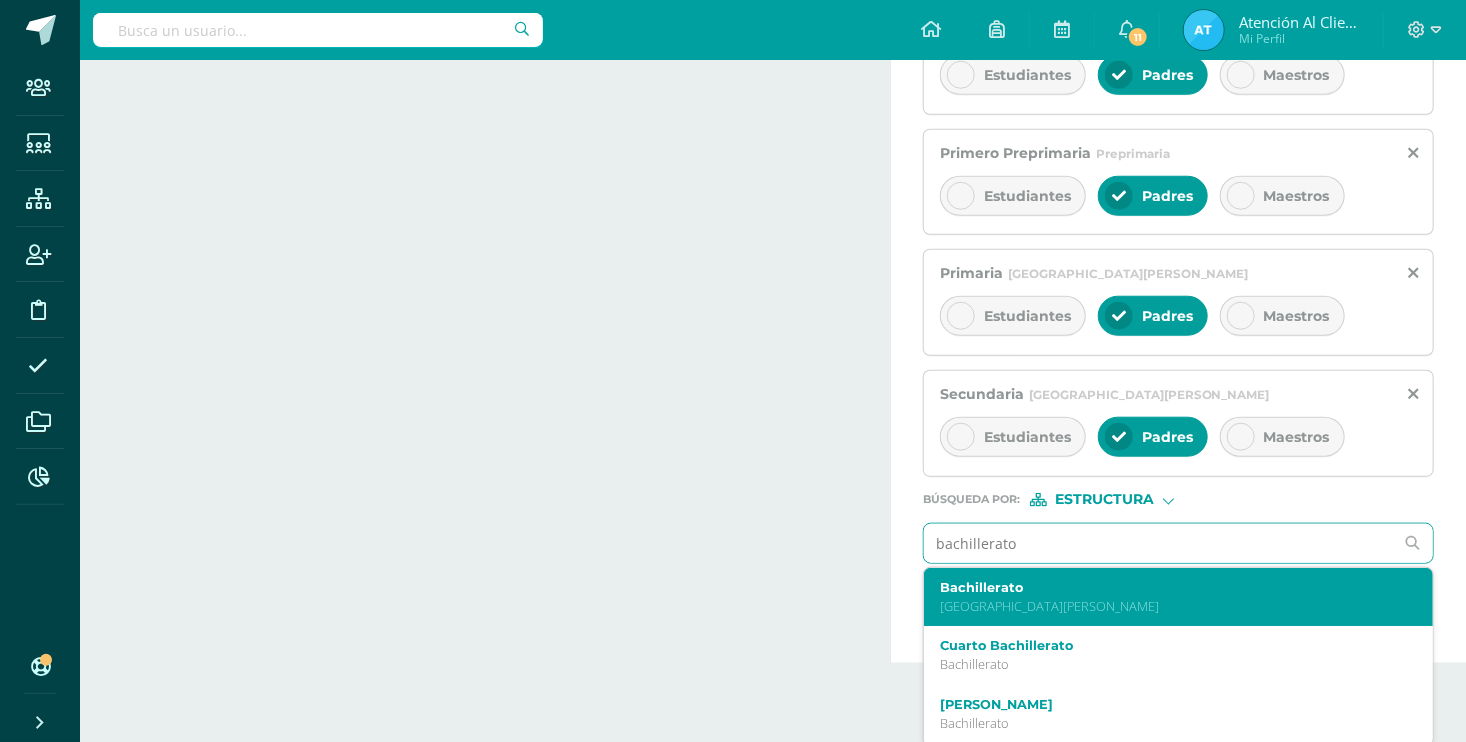click on "[GEOGRAPHIC_DATA][PERSON_NAME]" at bounding box center [1168, 606] 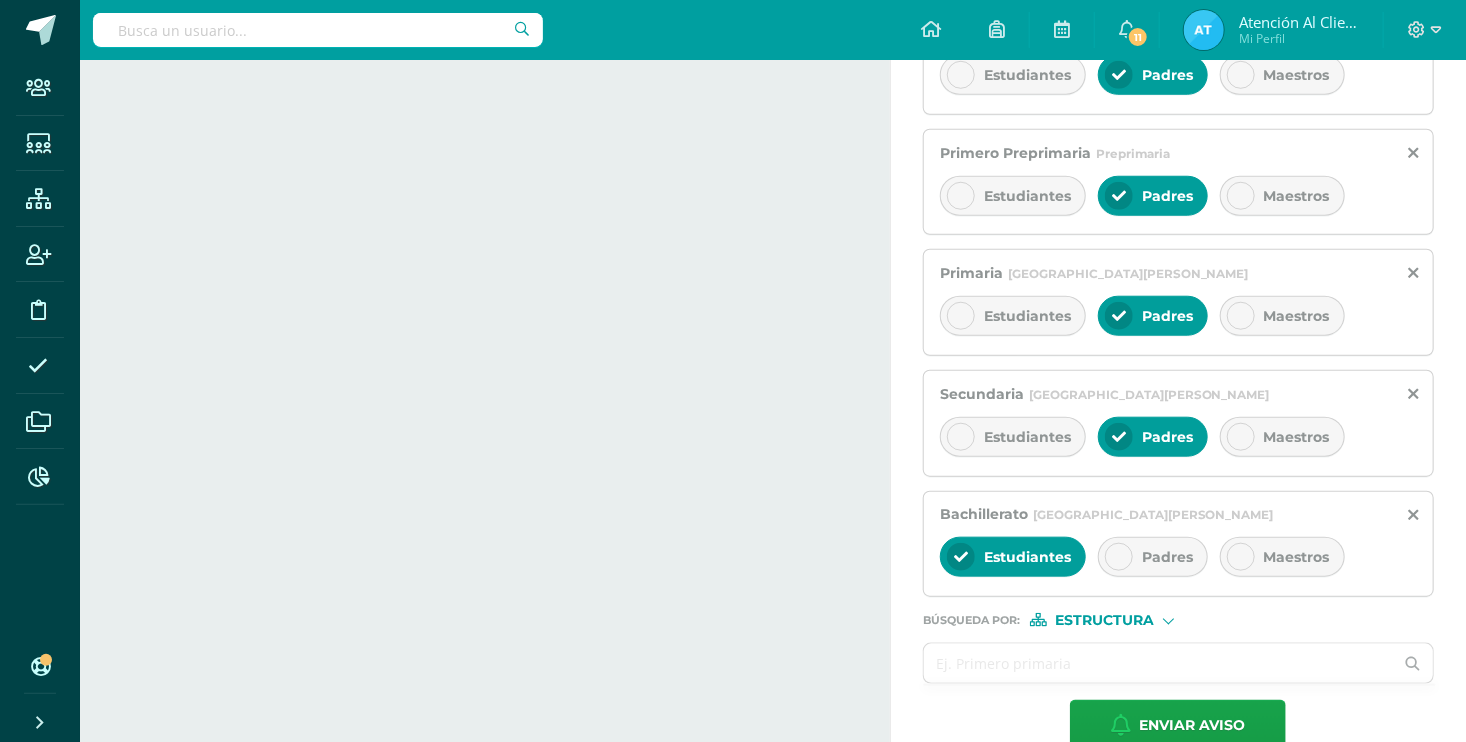 click at bounding box center [1119, 557] 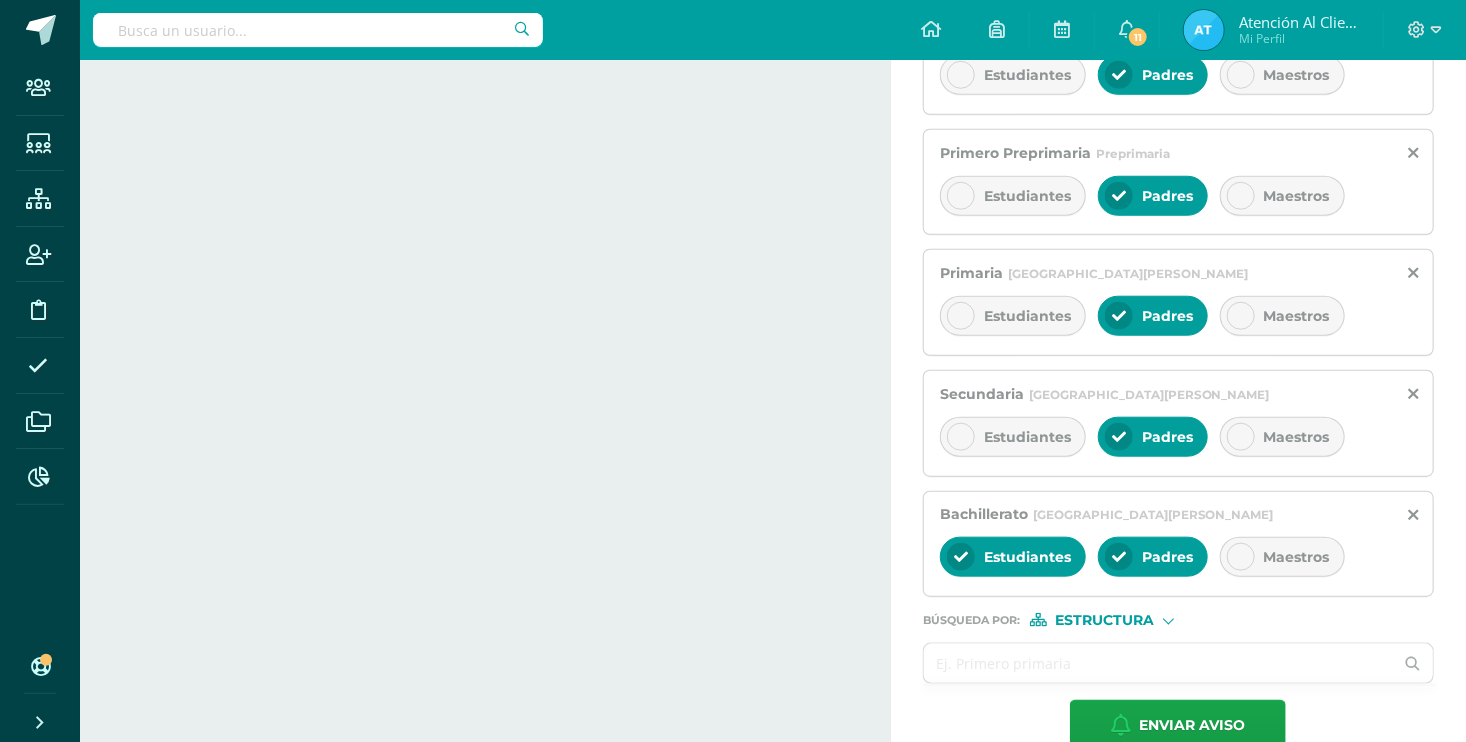 click at bounding box center [961, 557] 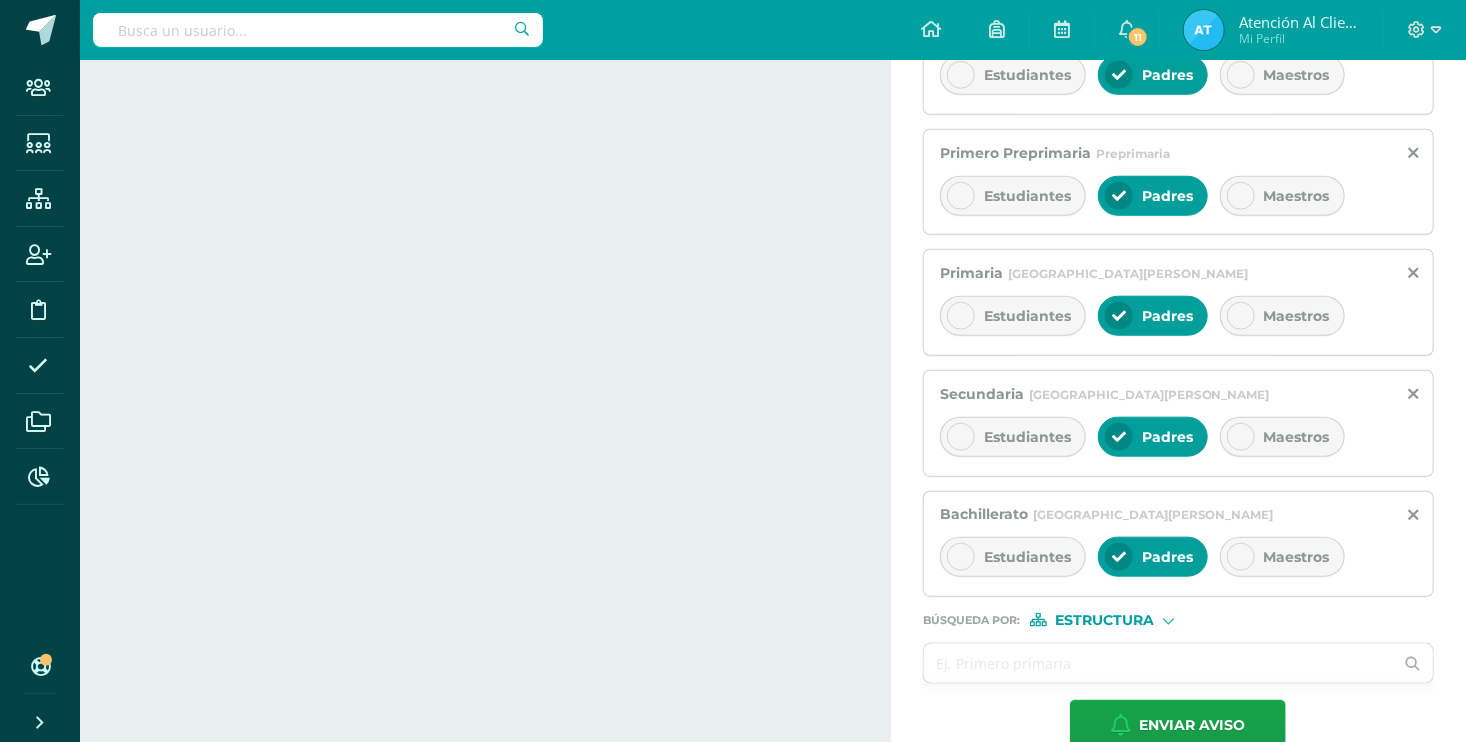 click on "Estructura" at bounding box center (1104, 620) 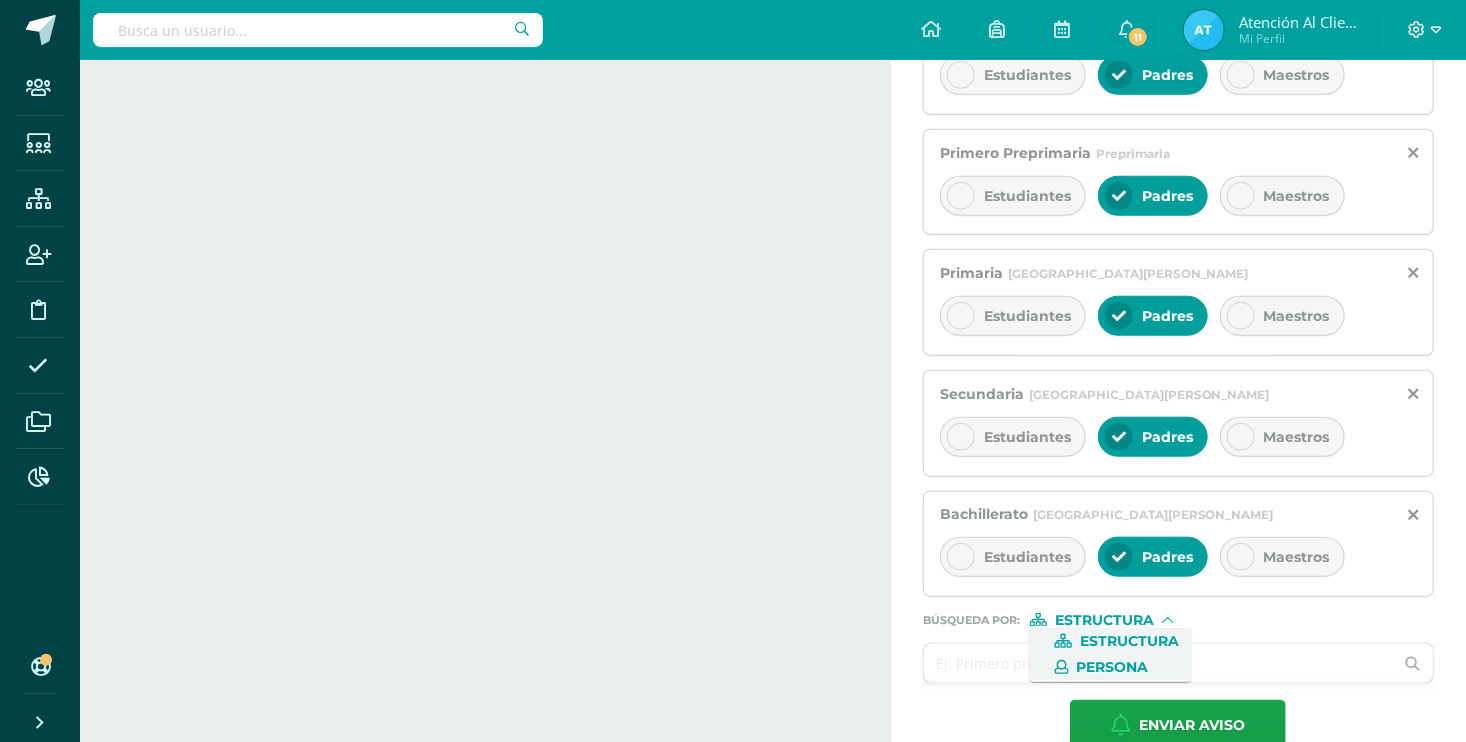 click on "Persona" at bounding box center (1113, 667) 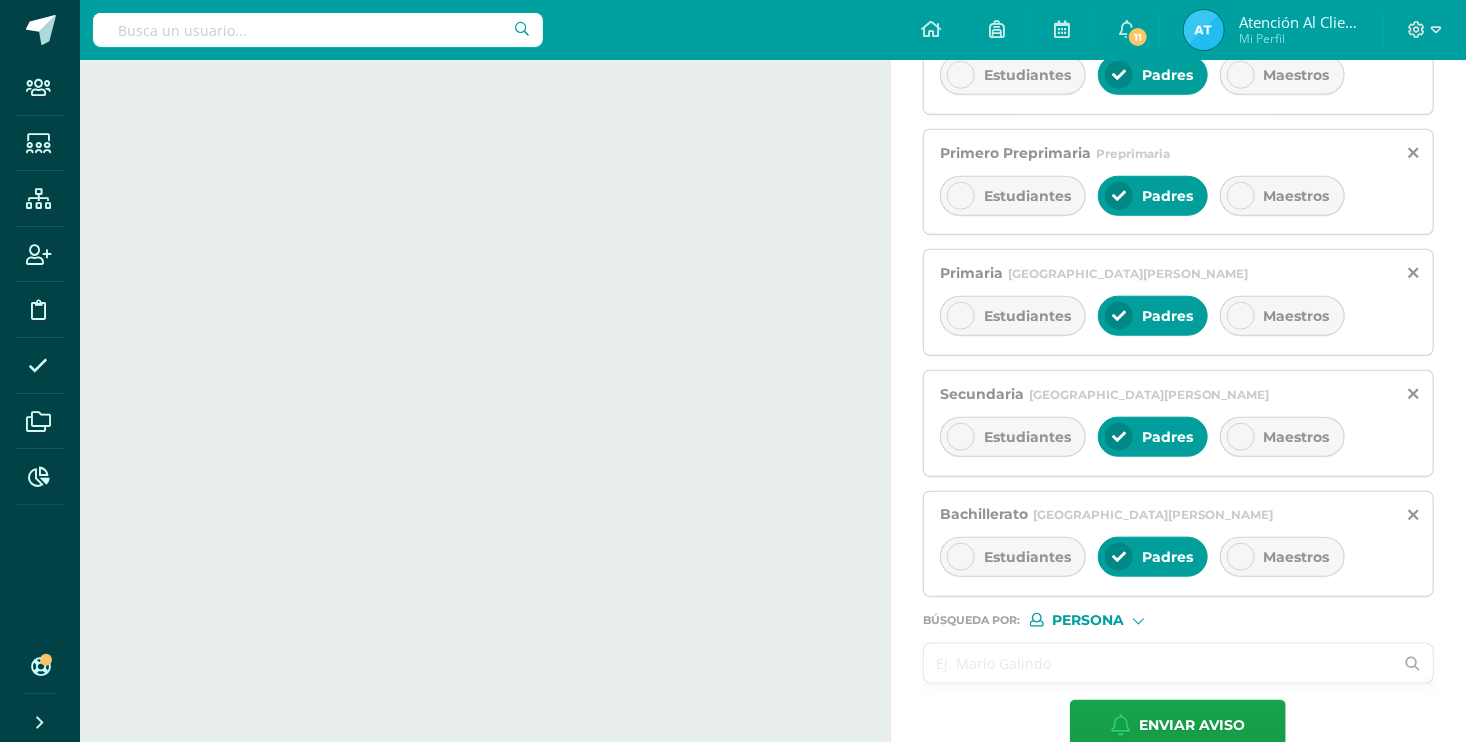 click at bounding box center [1159, 663] 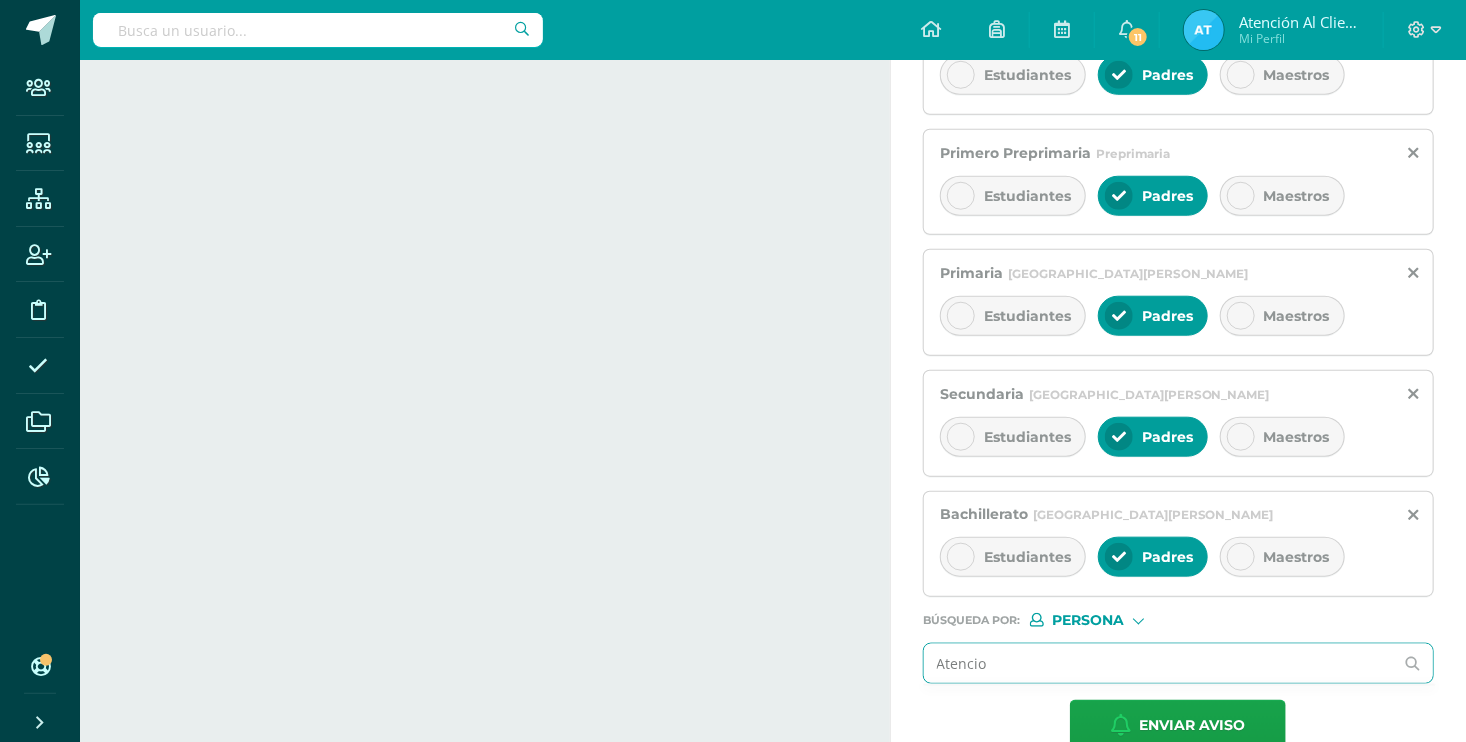 type on "Atencion" 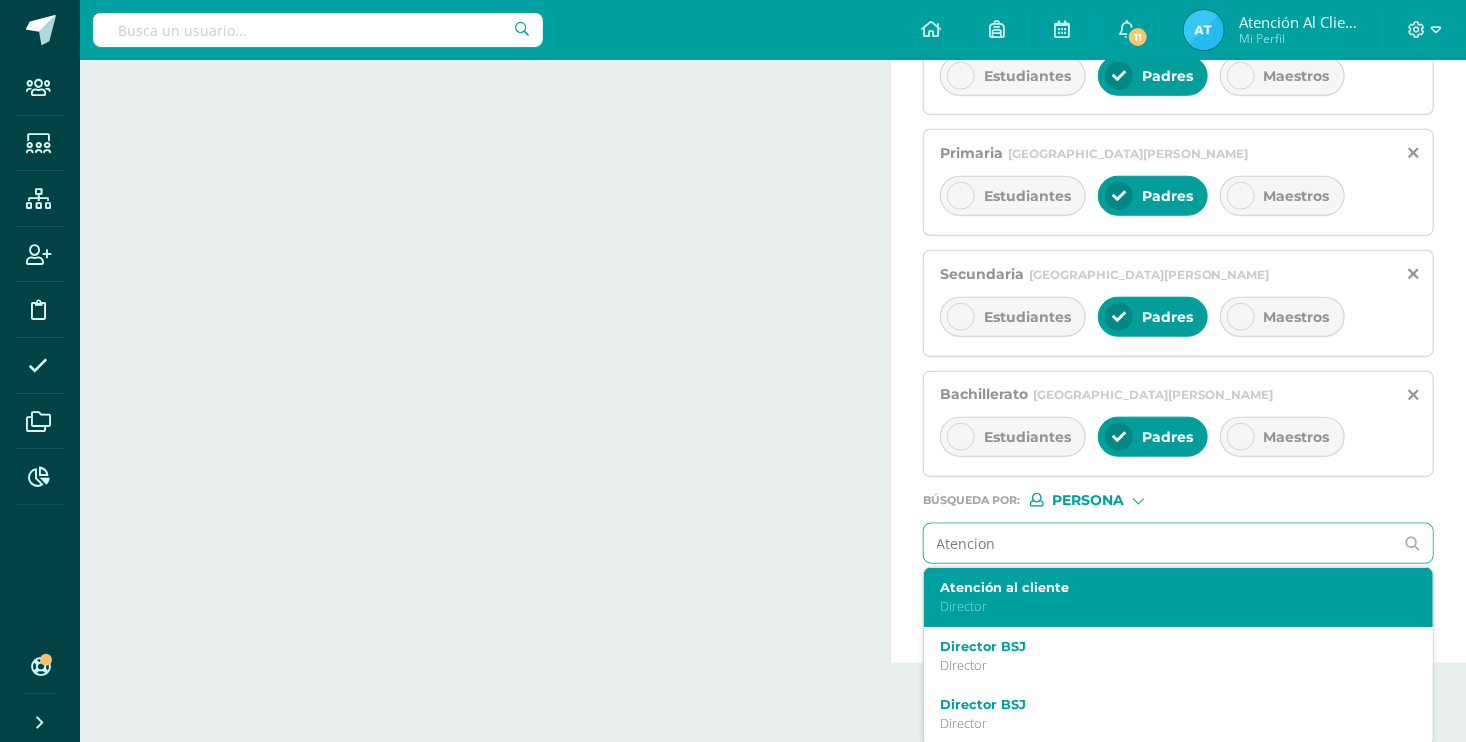 click on "Director" at bounding box center (1168, 606) 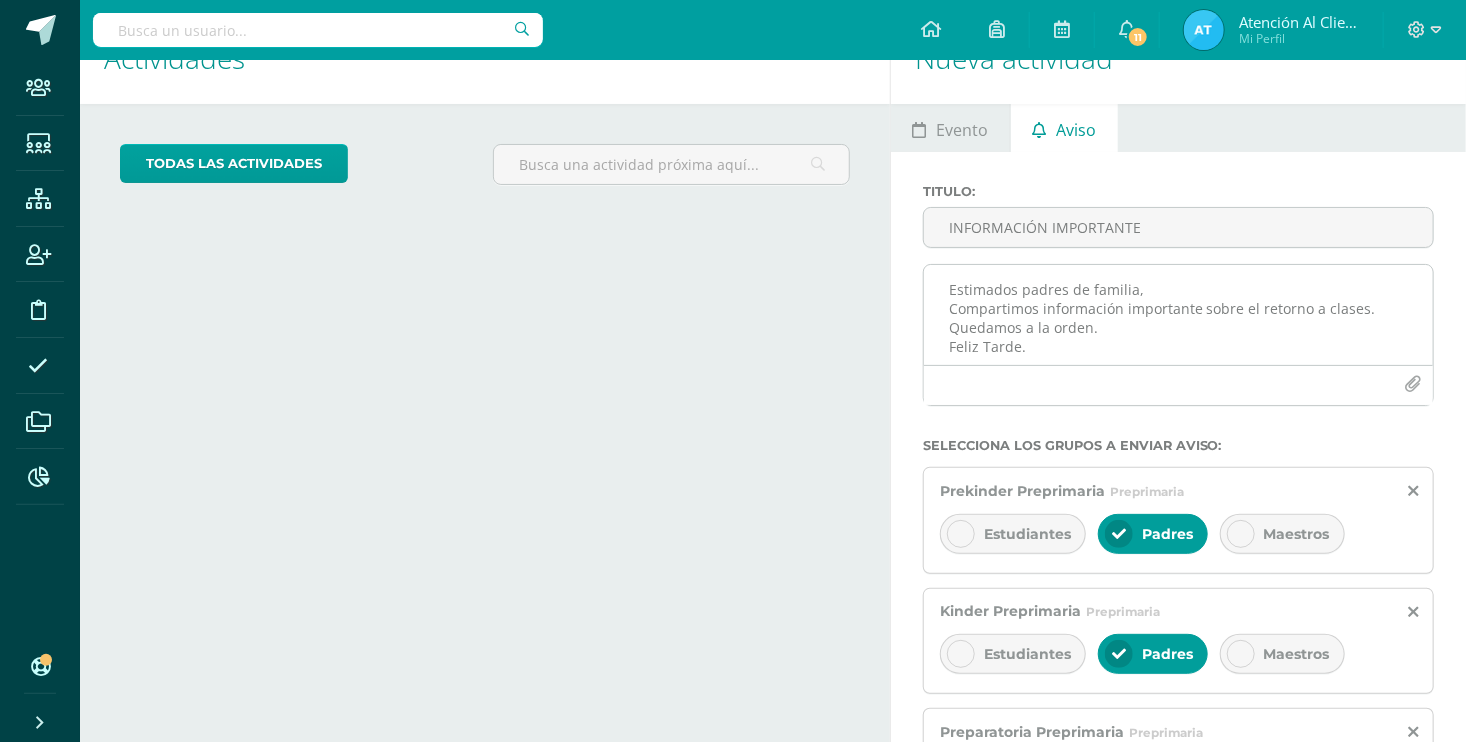 scroll, scrollTop: 44, scrollLeft: 0, axis: vertical 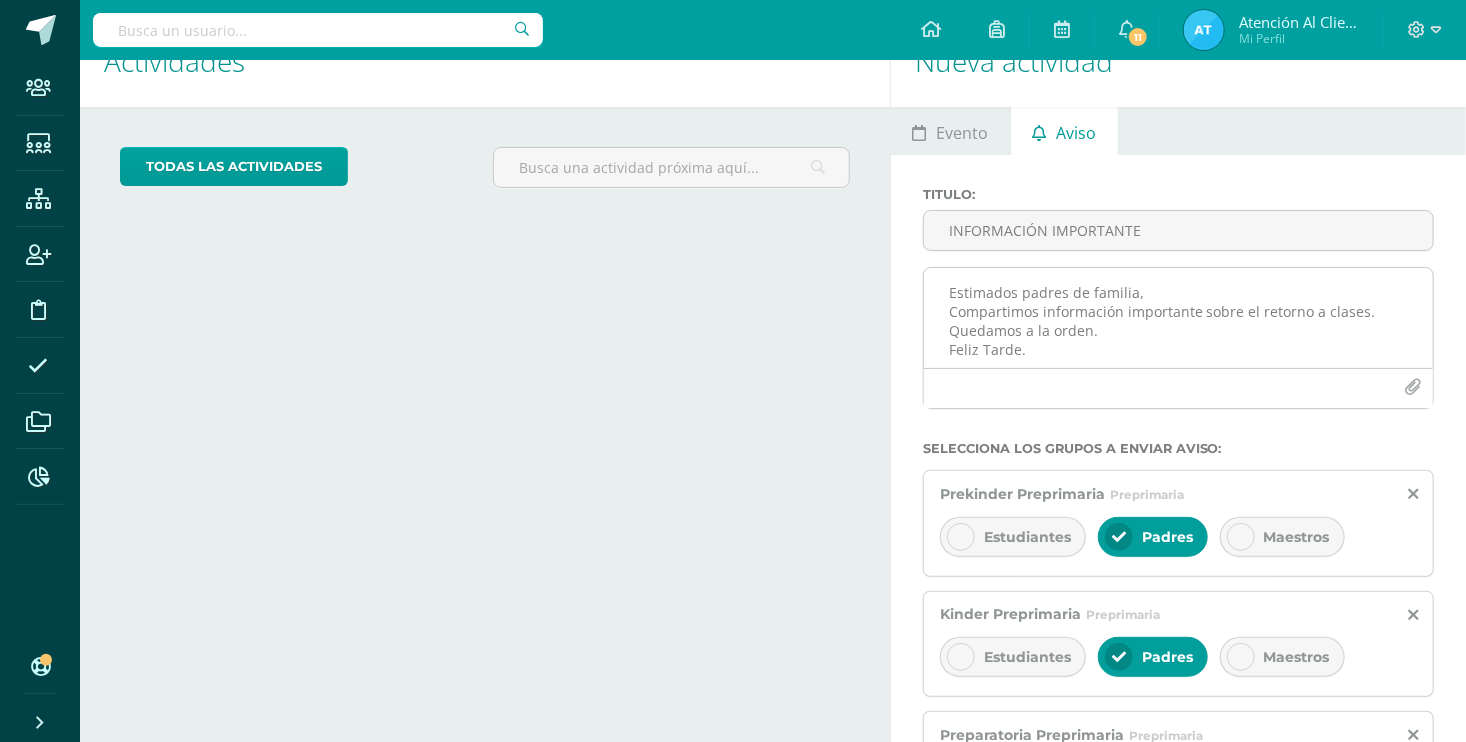 click at bounding box center [1412, 387] 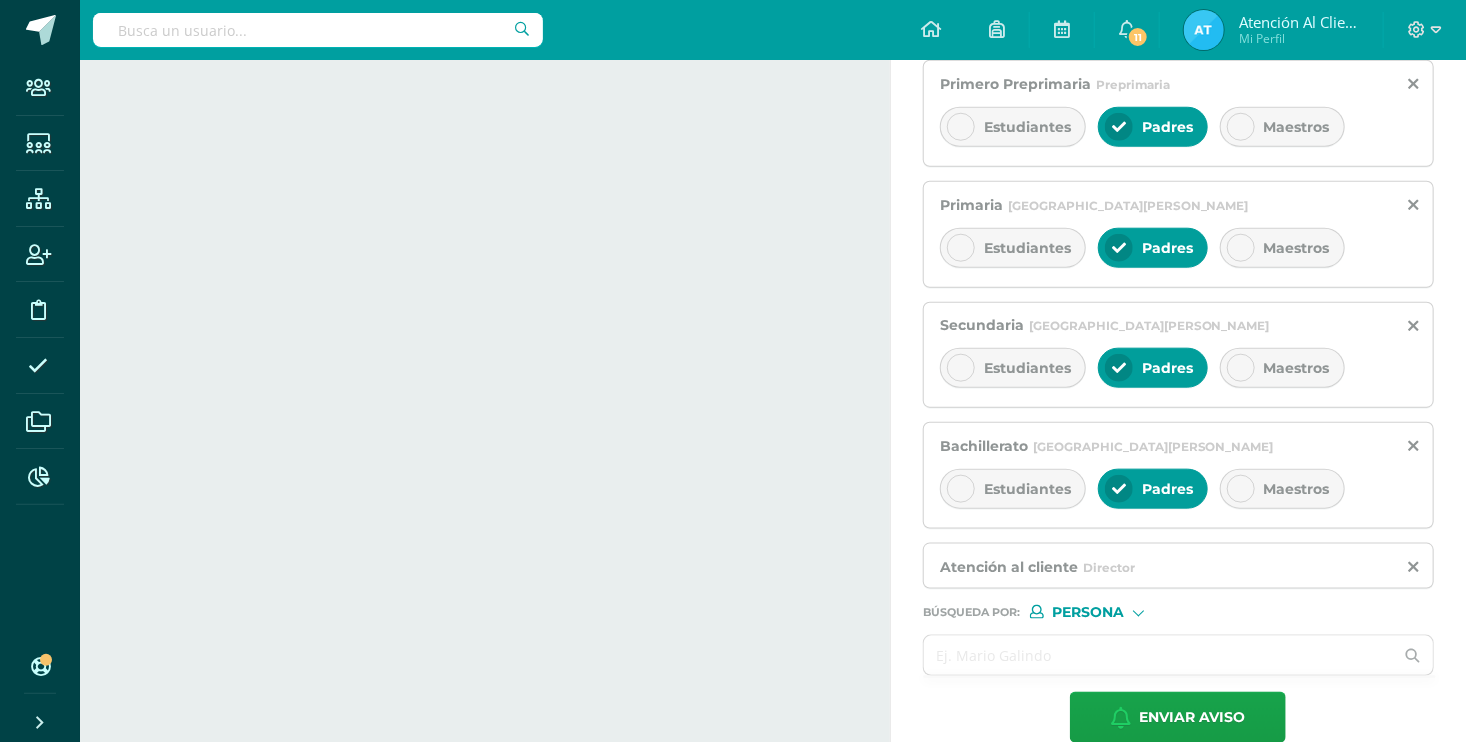 scroll, scrollTop: 892, scrollLeft: 0, axis: vertical 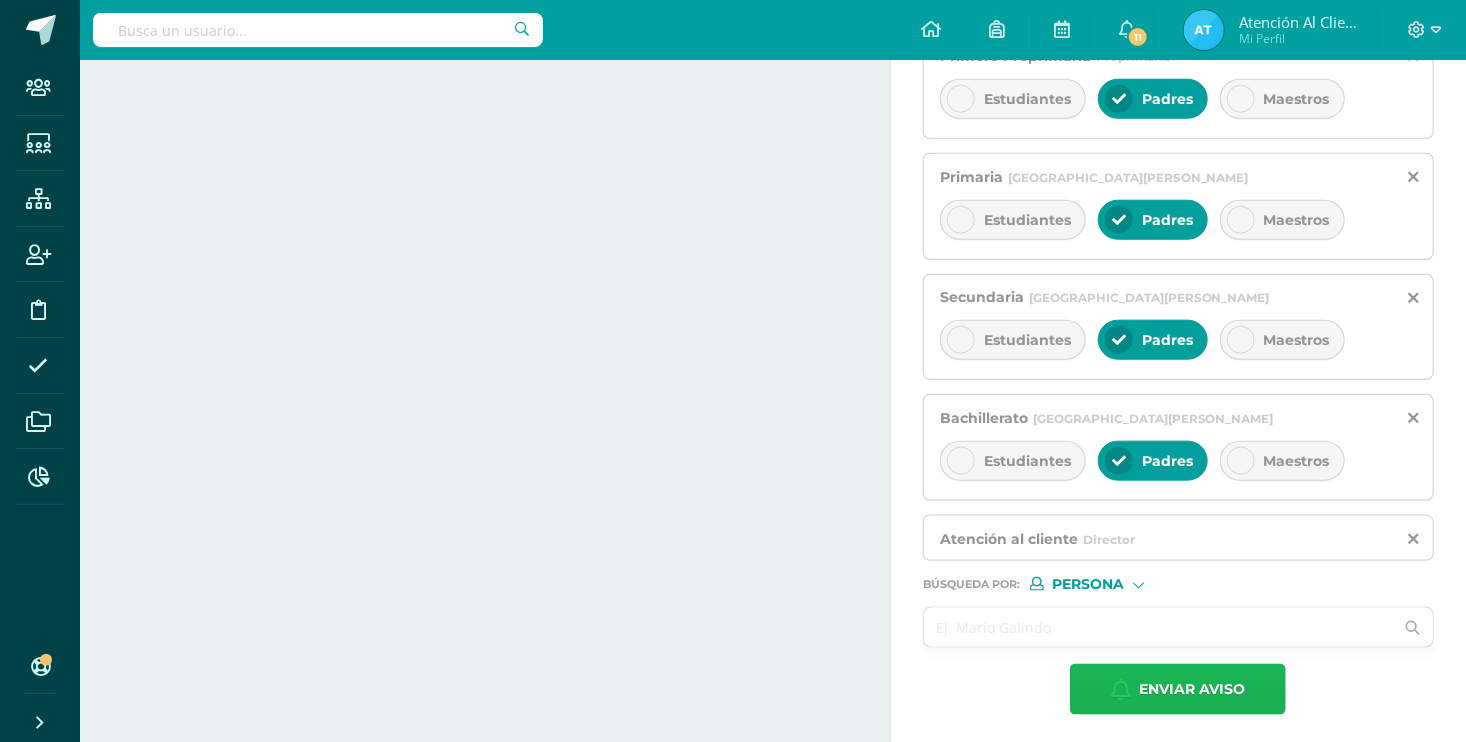 click on "Enviar aviso" at bounding box center [1192, 689] 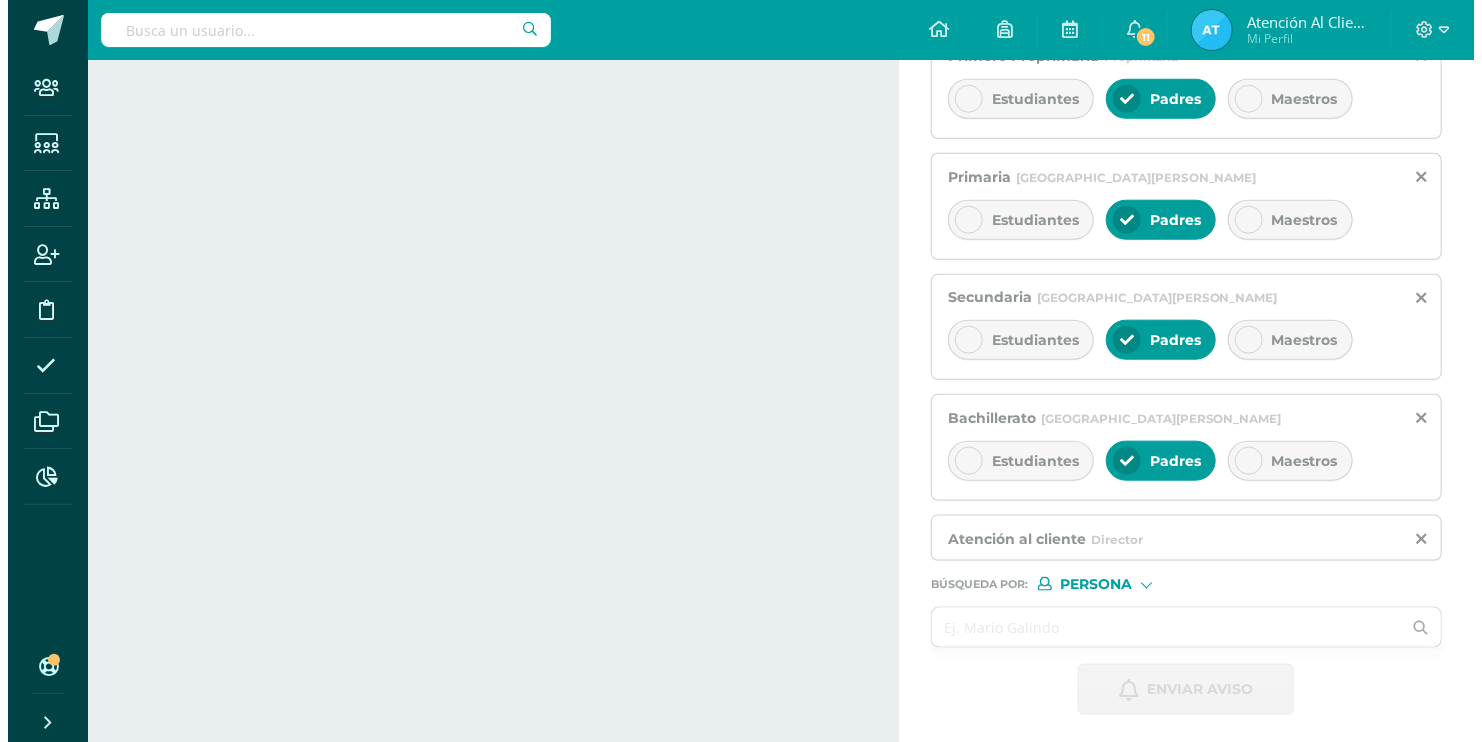 scroll, scrollTop: 0, scrollLeft: 0, axis: both 